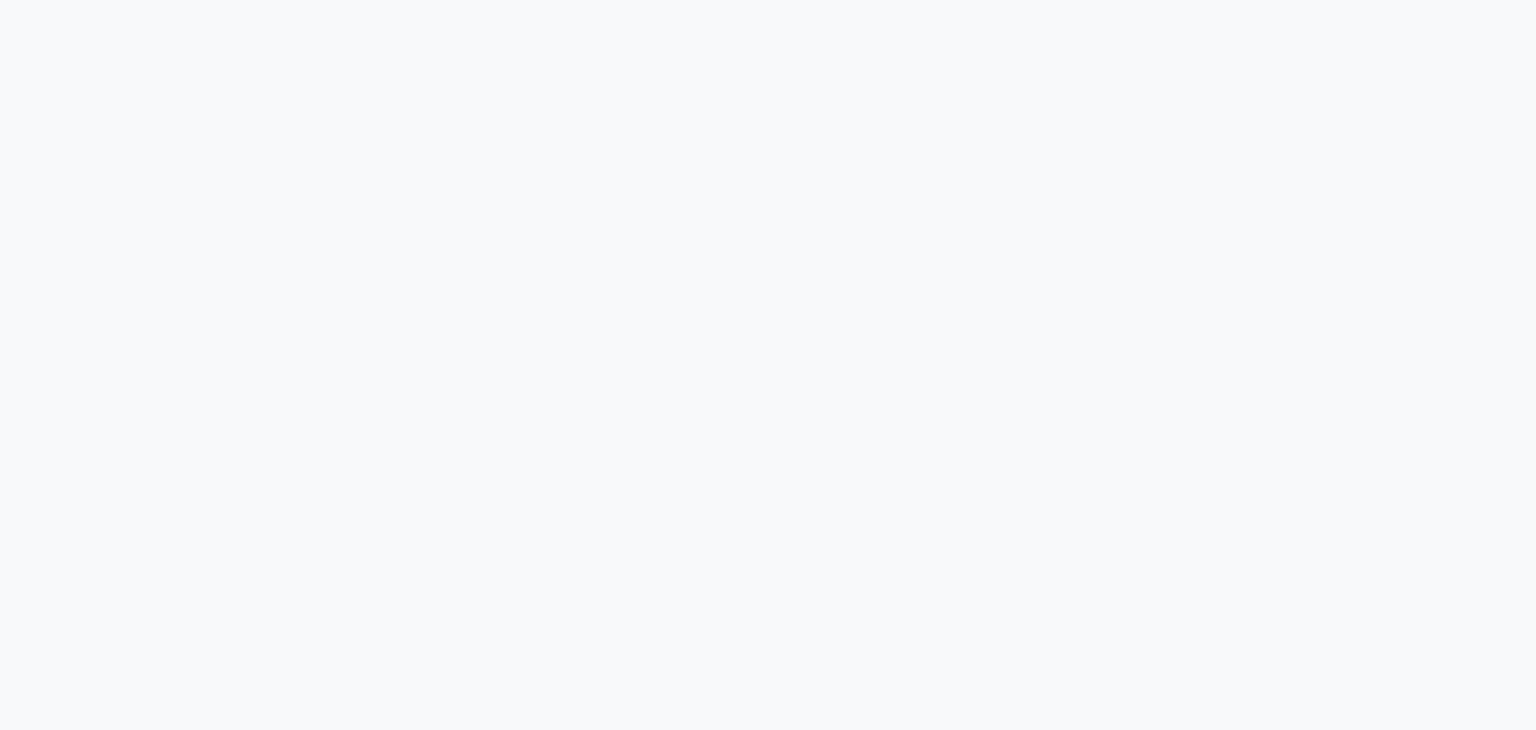 scroll, scrollTop: 0, scrollLeft: 0, axis: both 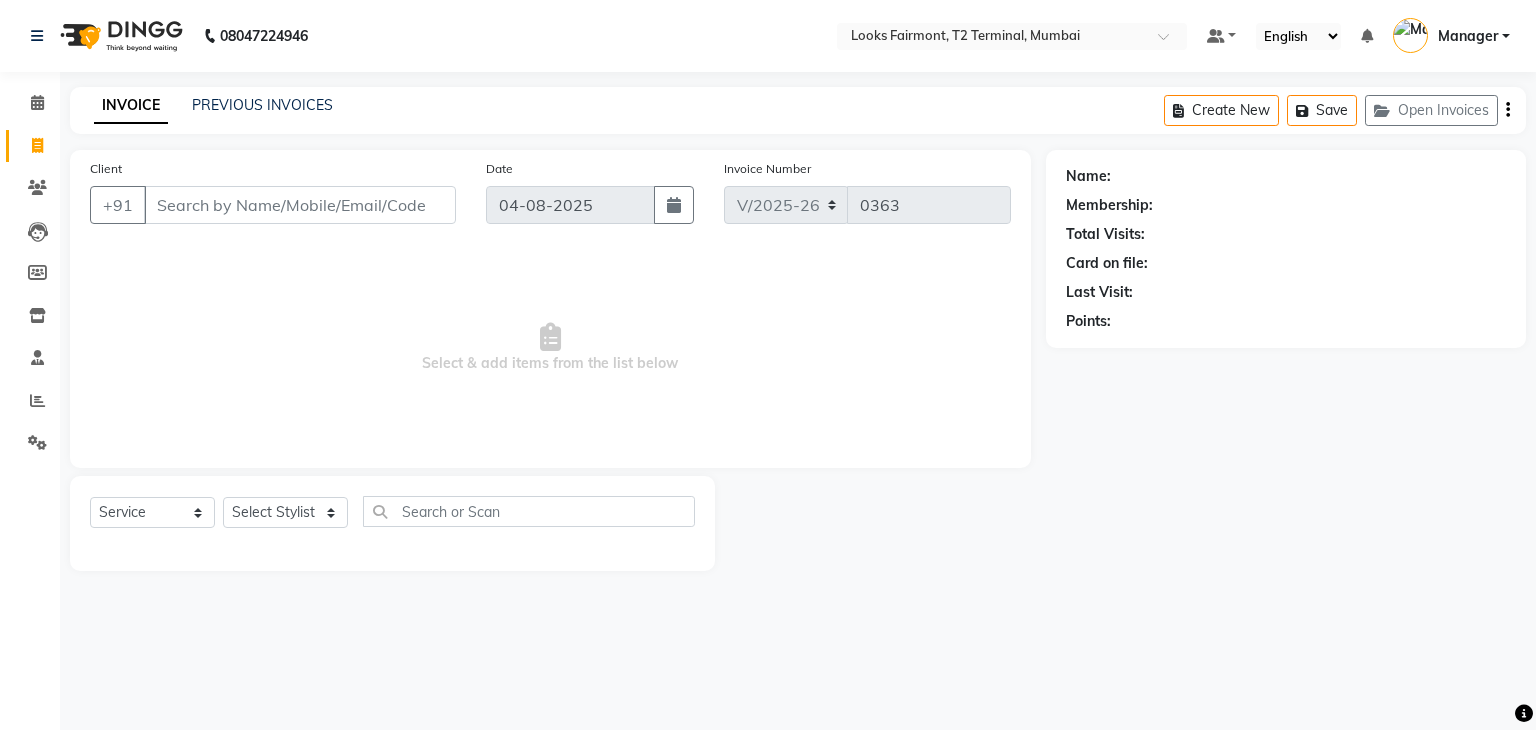 click on "Client" at bounding box center [300, 205] 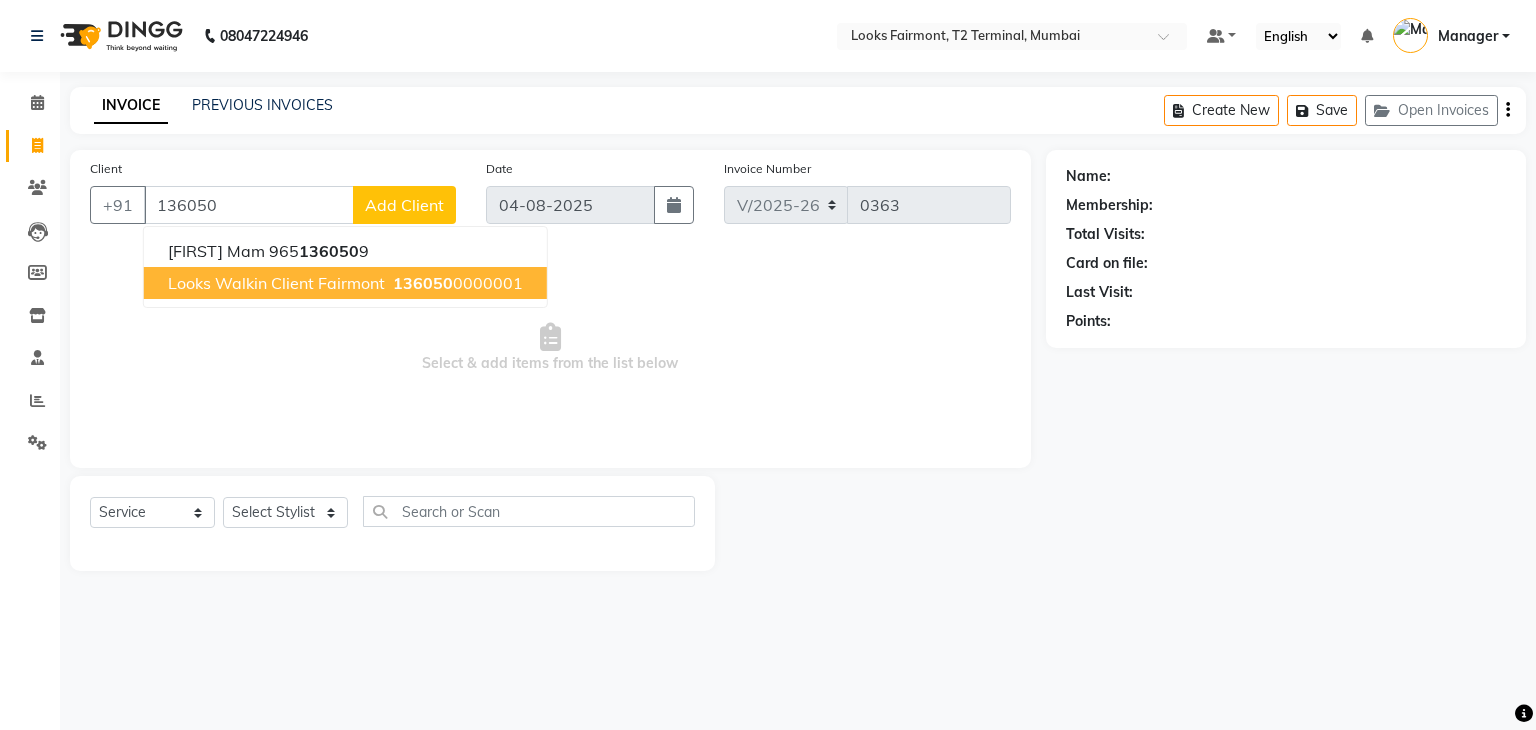 click on "Looks Walkin Client Fairmont   136050 0000001" at bounding box center (345, 283) 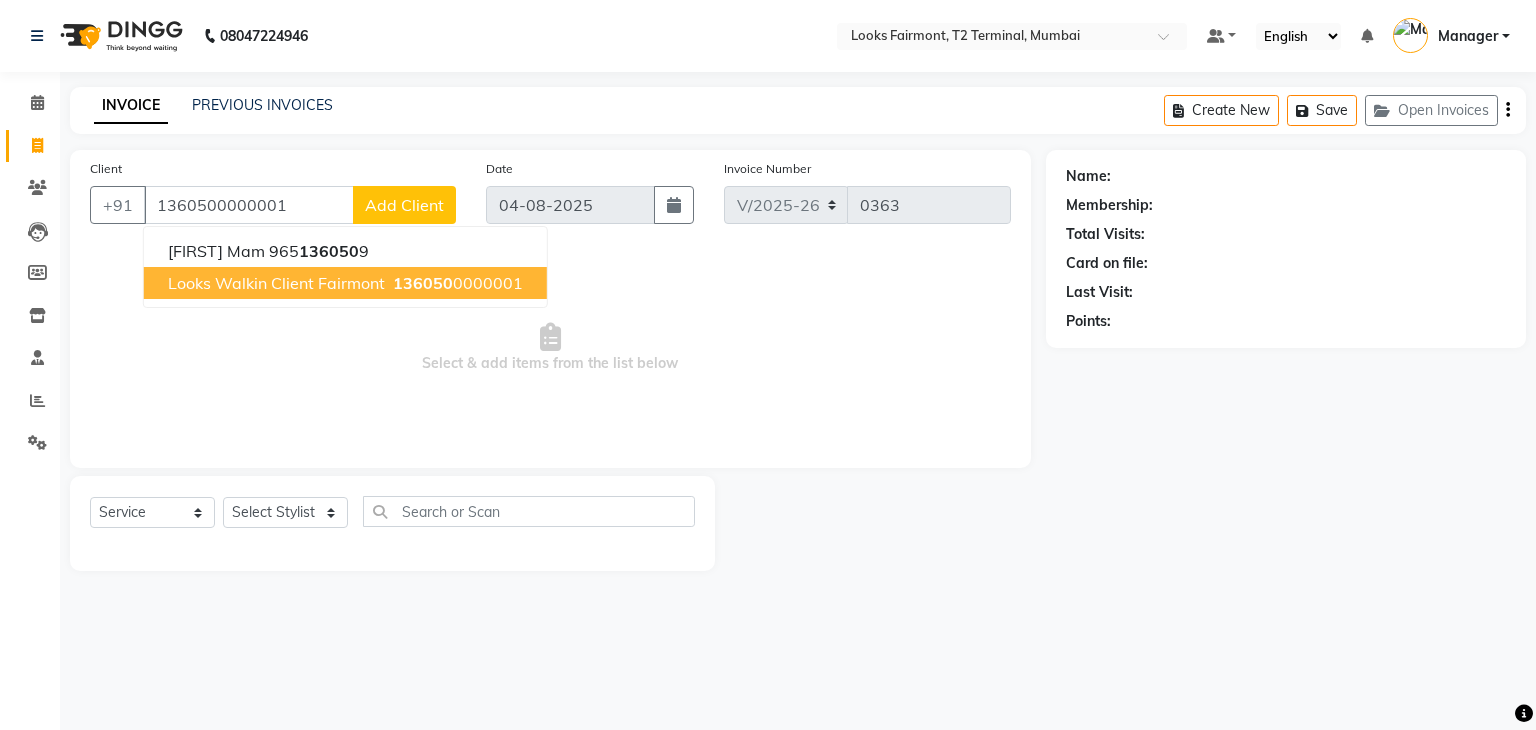 type on "1360500000001" 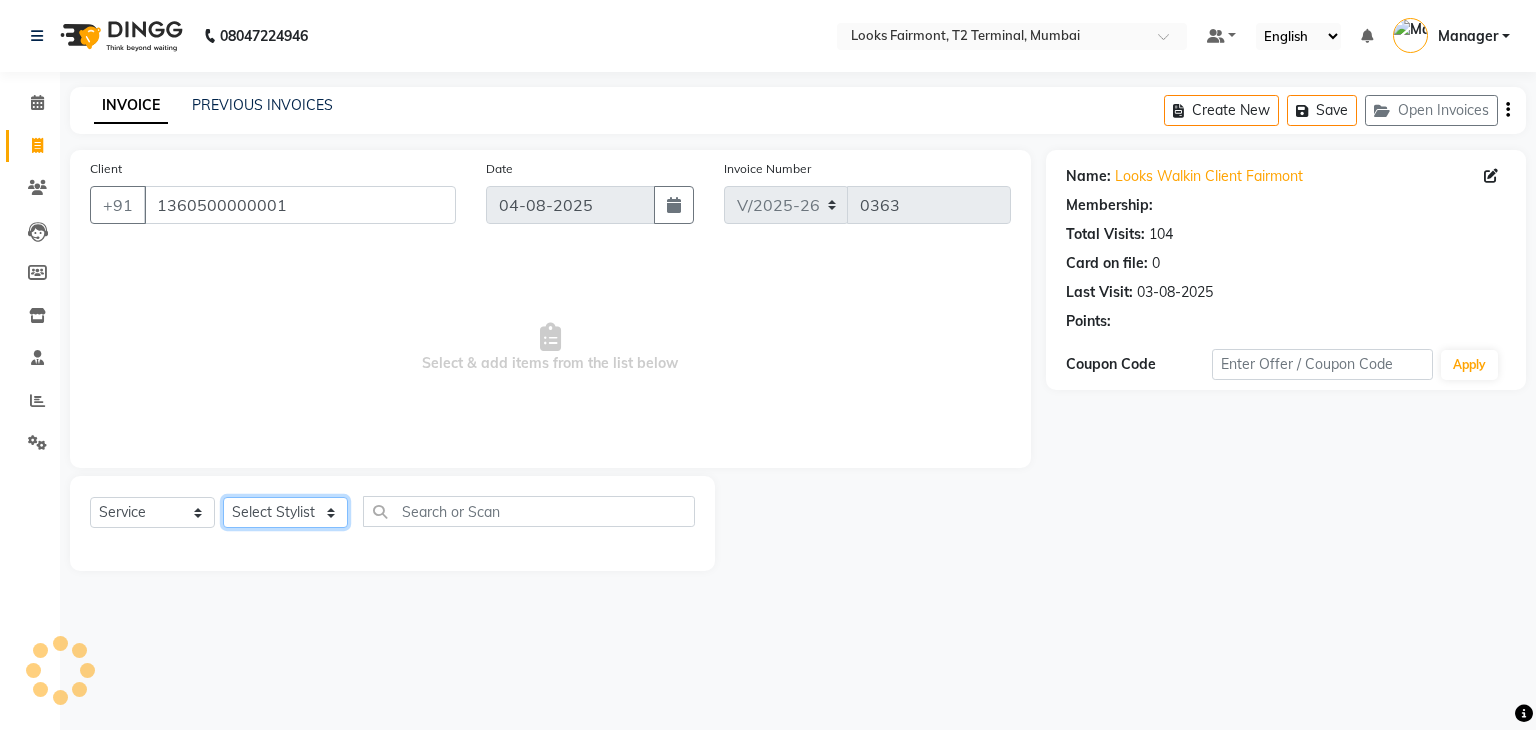 select on "1: Object" 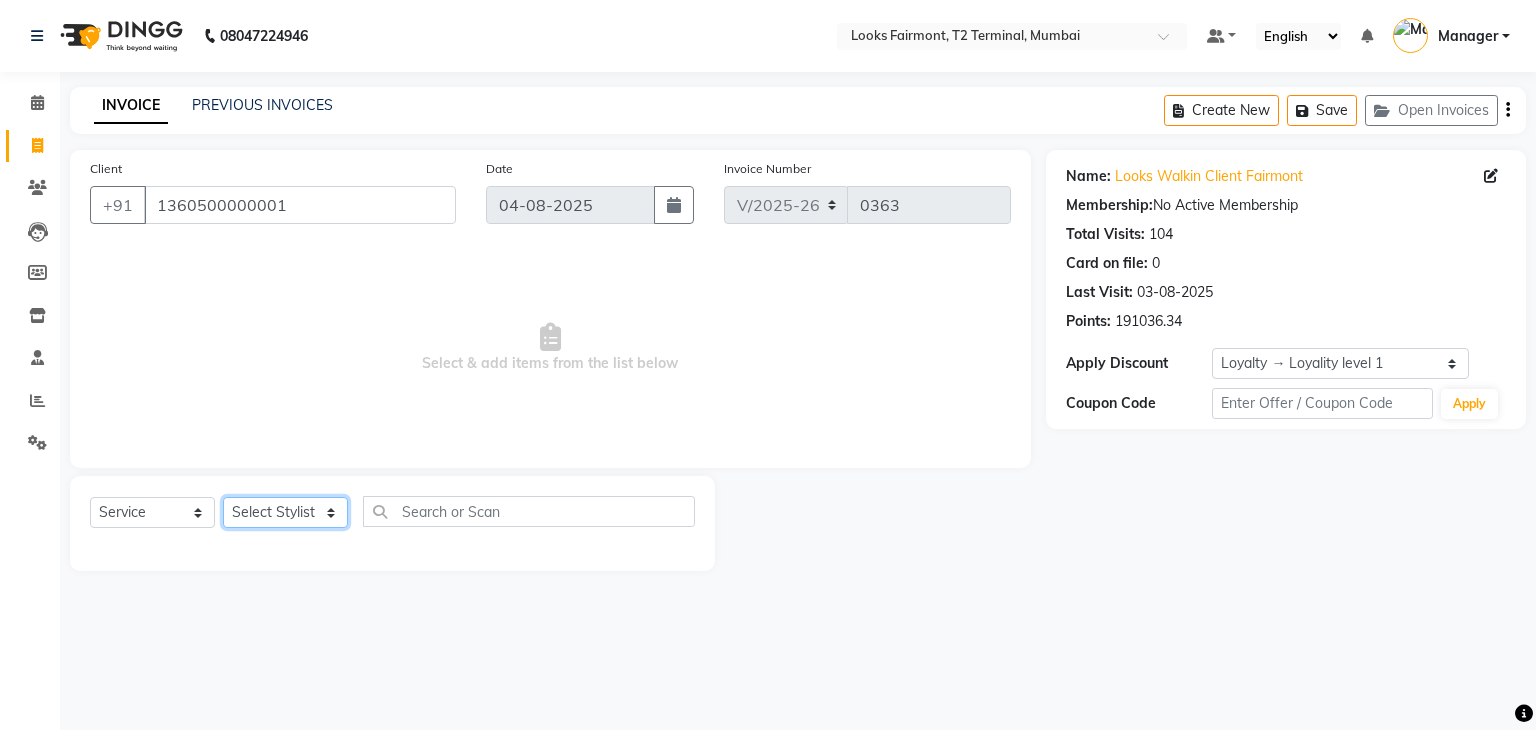 click on "Select Stylist Adil Anisa Counter_Sales Deepak_asst Manager Nisha Preeti Rais Soring_mgr Sunita Tajuddin" 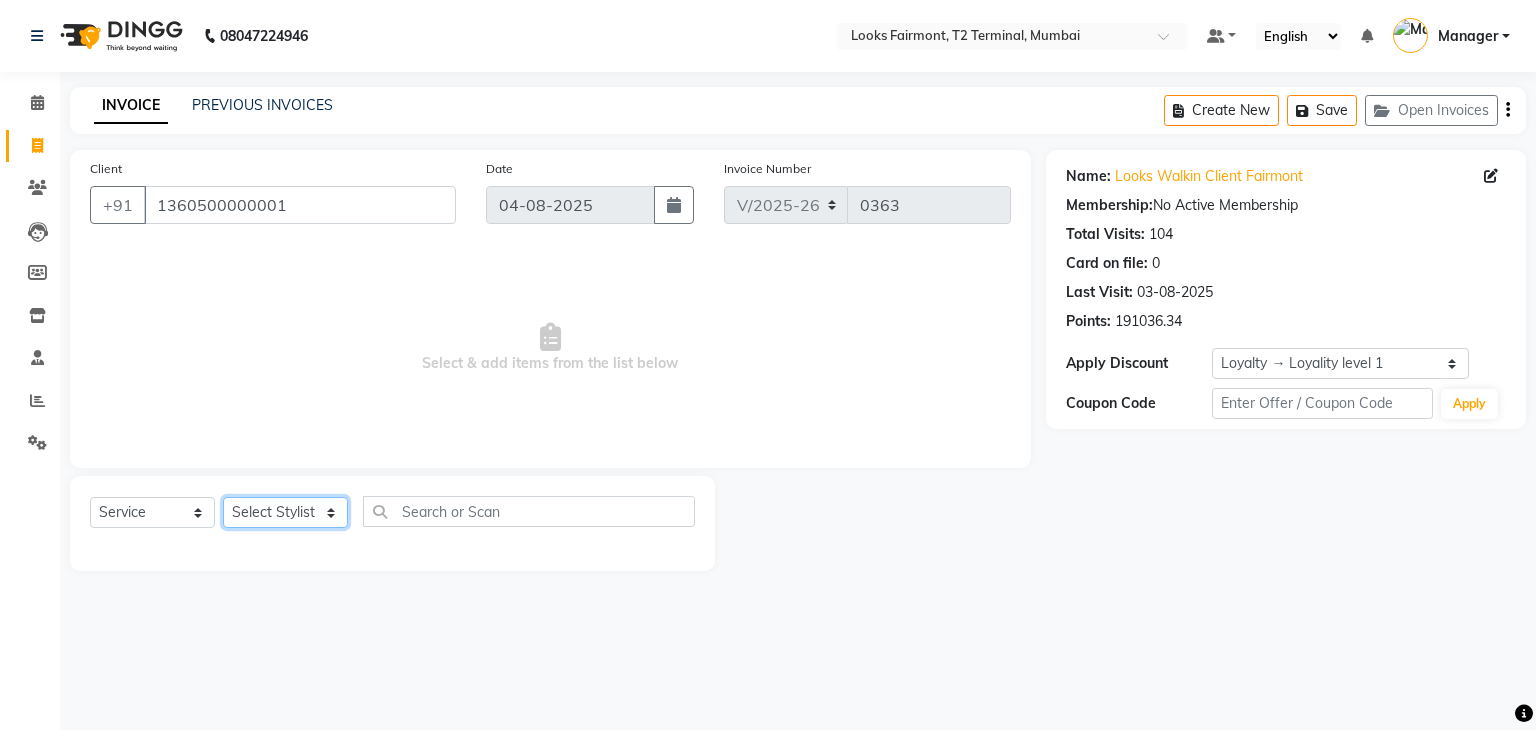 select on "76349" 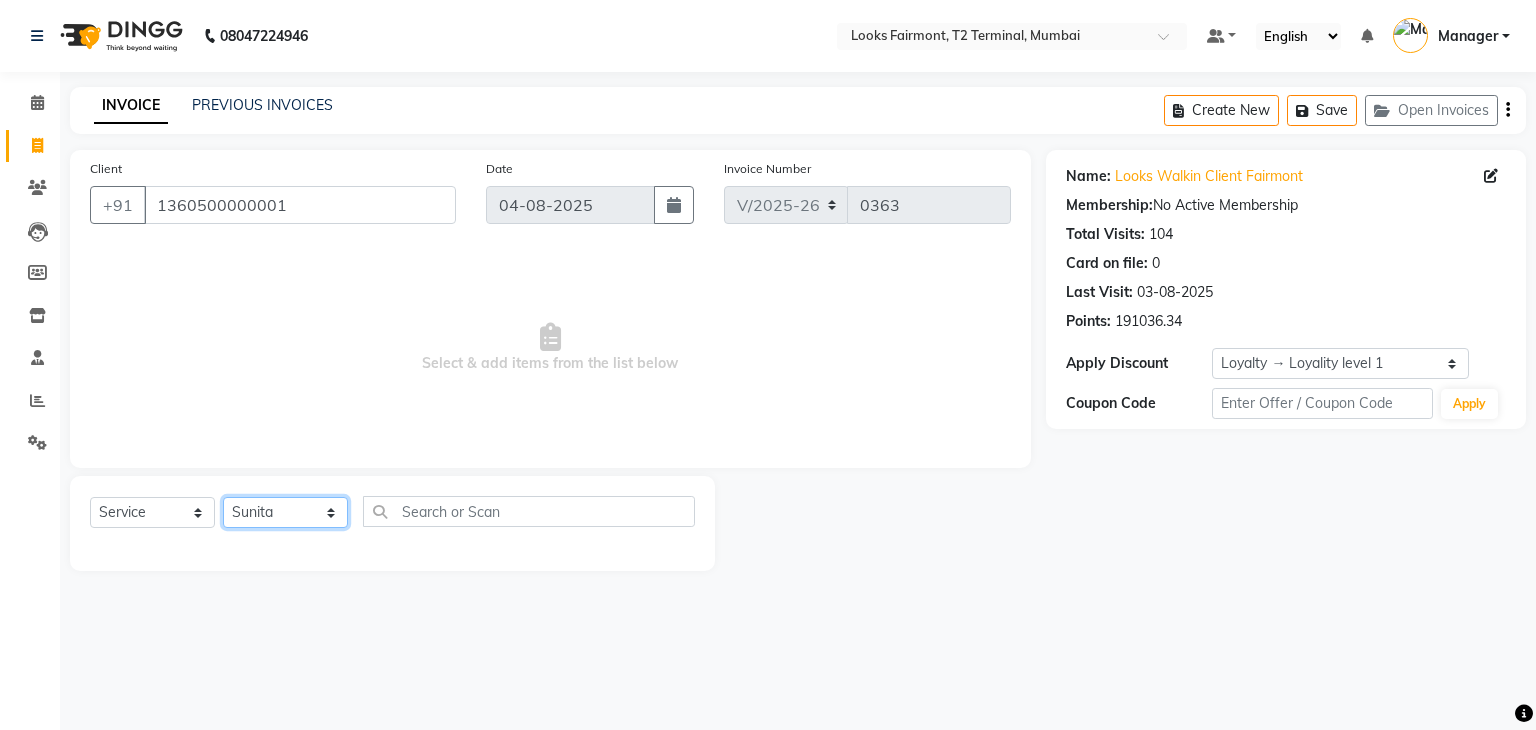 click on "Select Stylist Adil Anisa Counter_Sales Deepak_asst Manager Nisha Preeti Rais Soring_mgr Sunita Tajuddin" 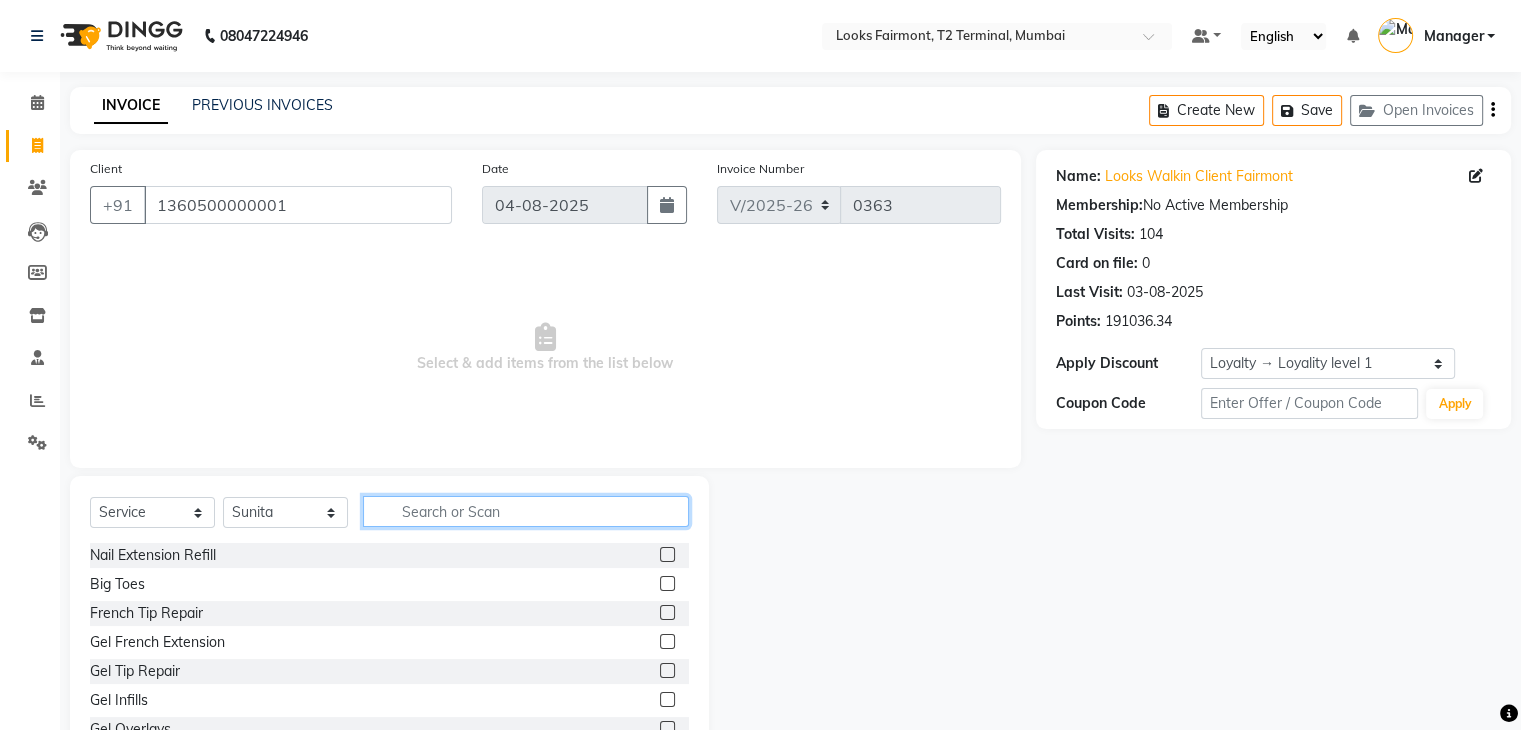 click 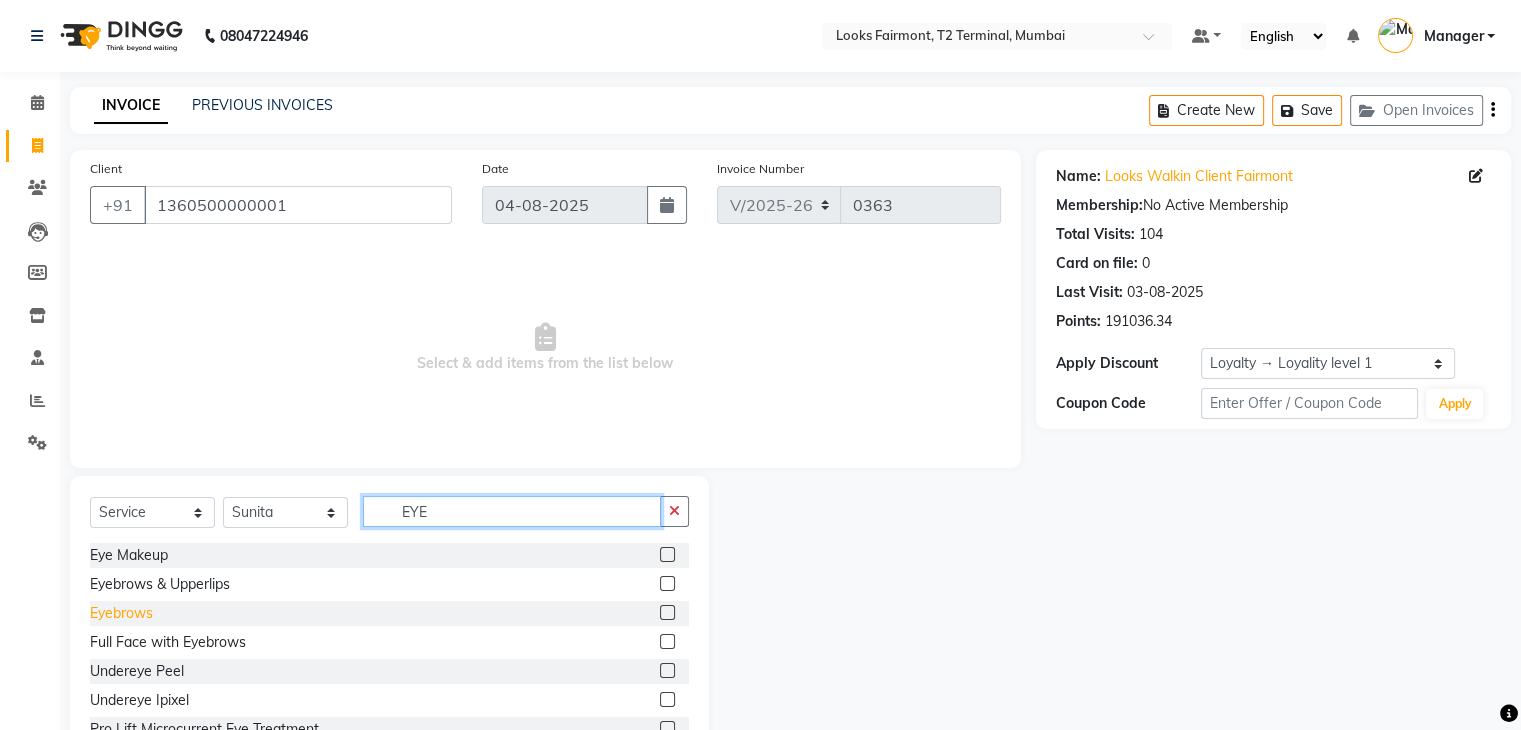 type on "EYE" 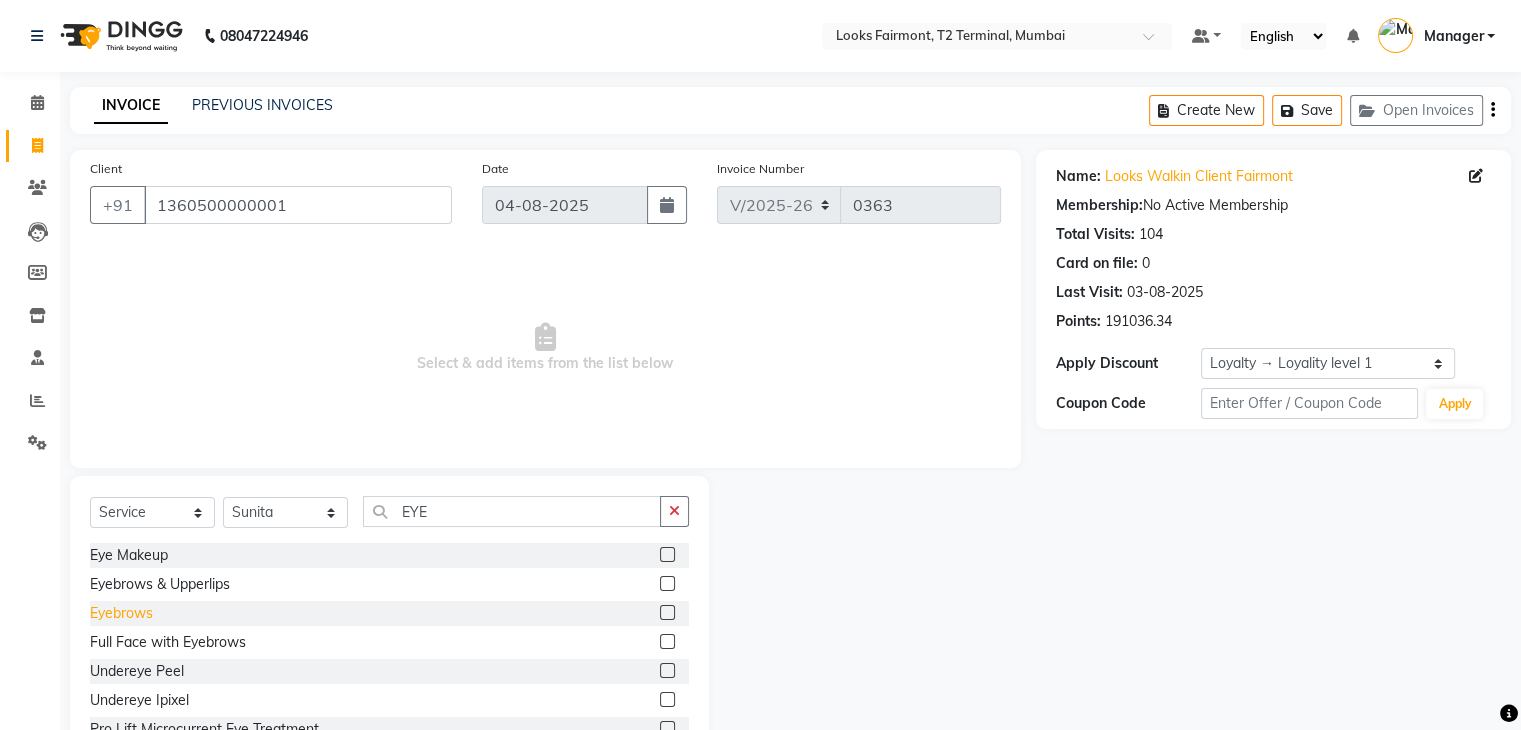 click on "Eyebrows" 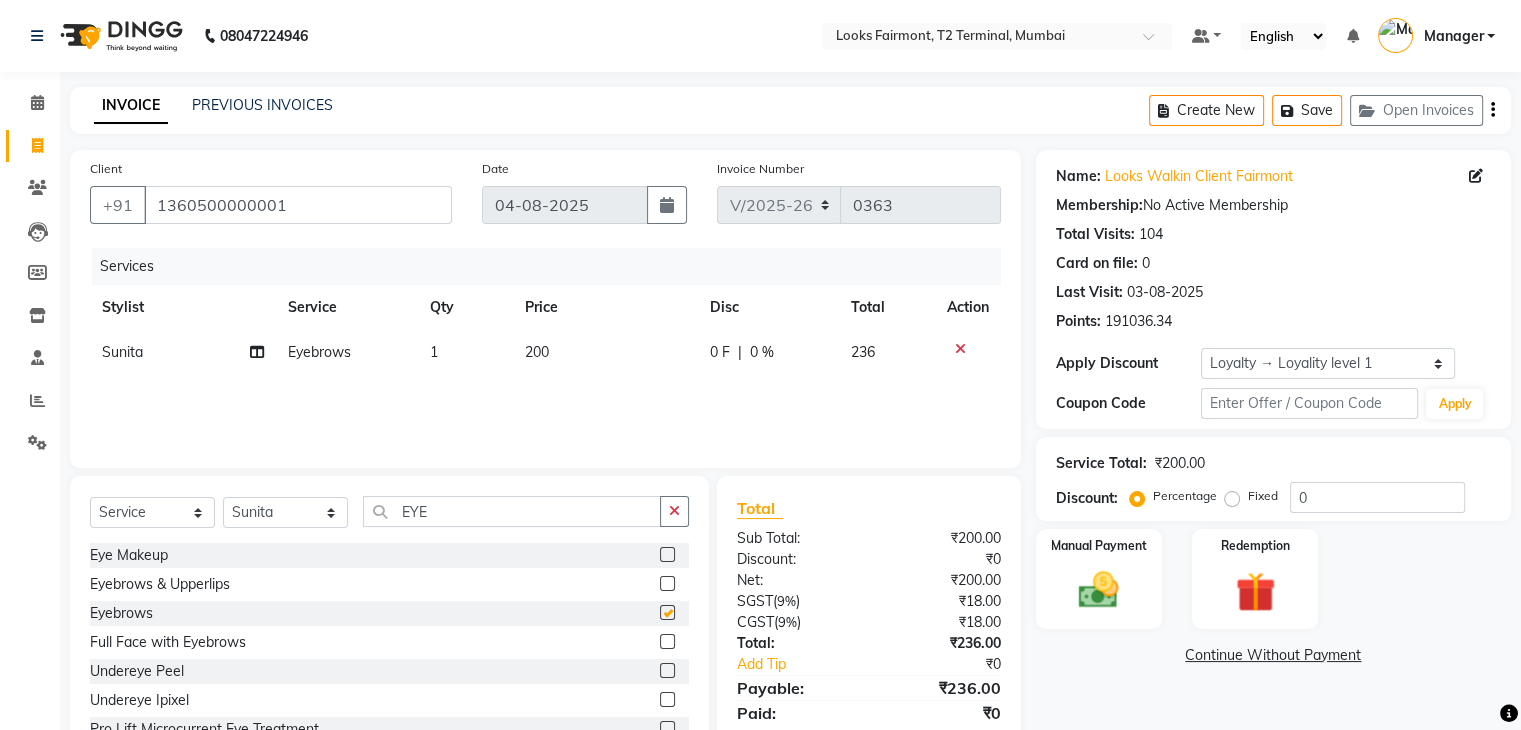 checkbox on "false" 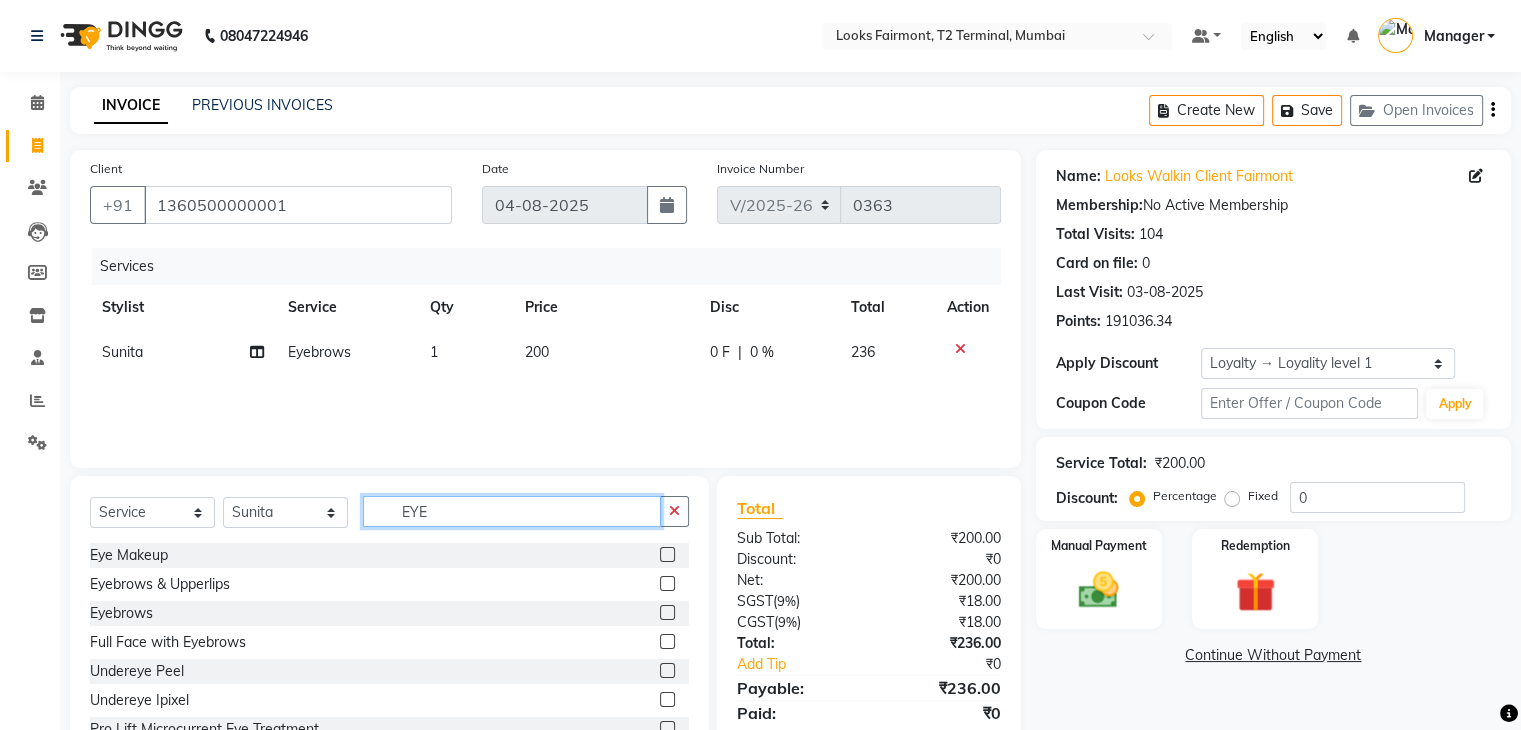 drag, startPoint x: 381, startPoint y: 499, endPoint x: 316, endPoint y: 495, distance: 65.12296 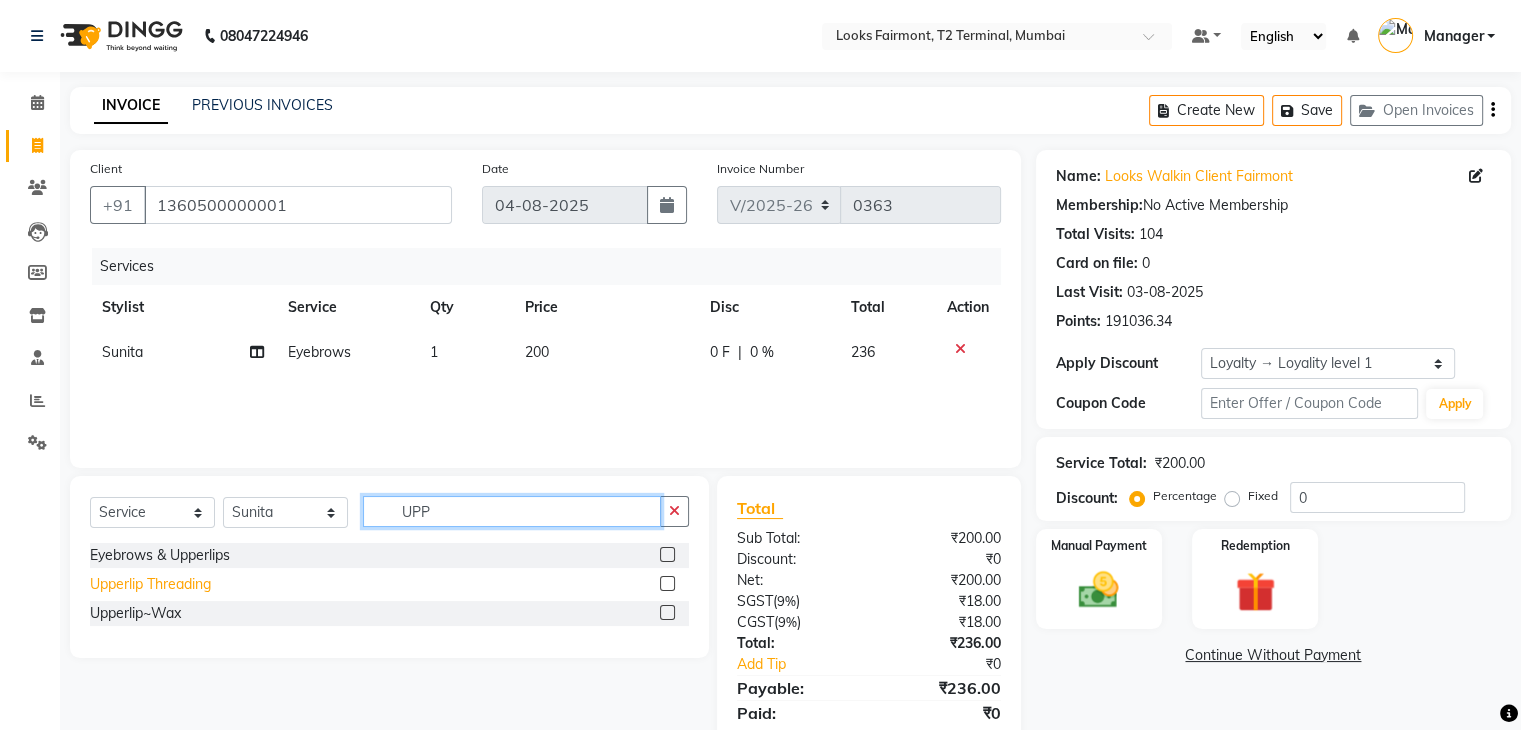 type on "UPP" 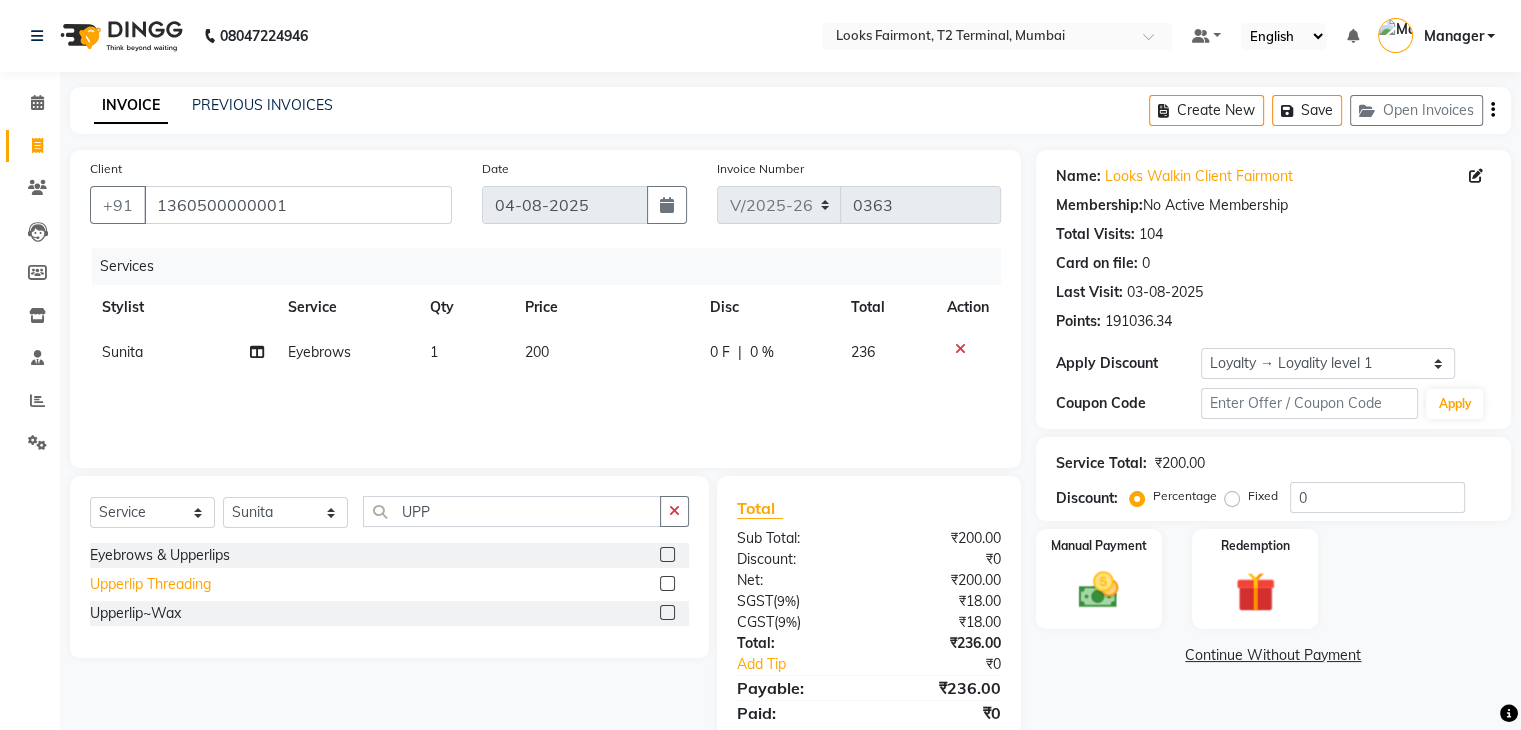 click on "Upperlip Threading" 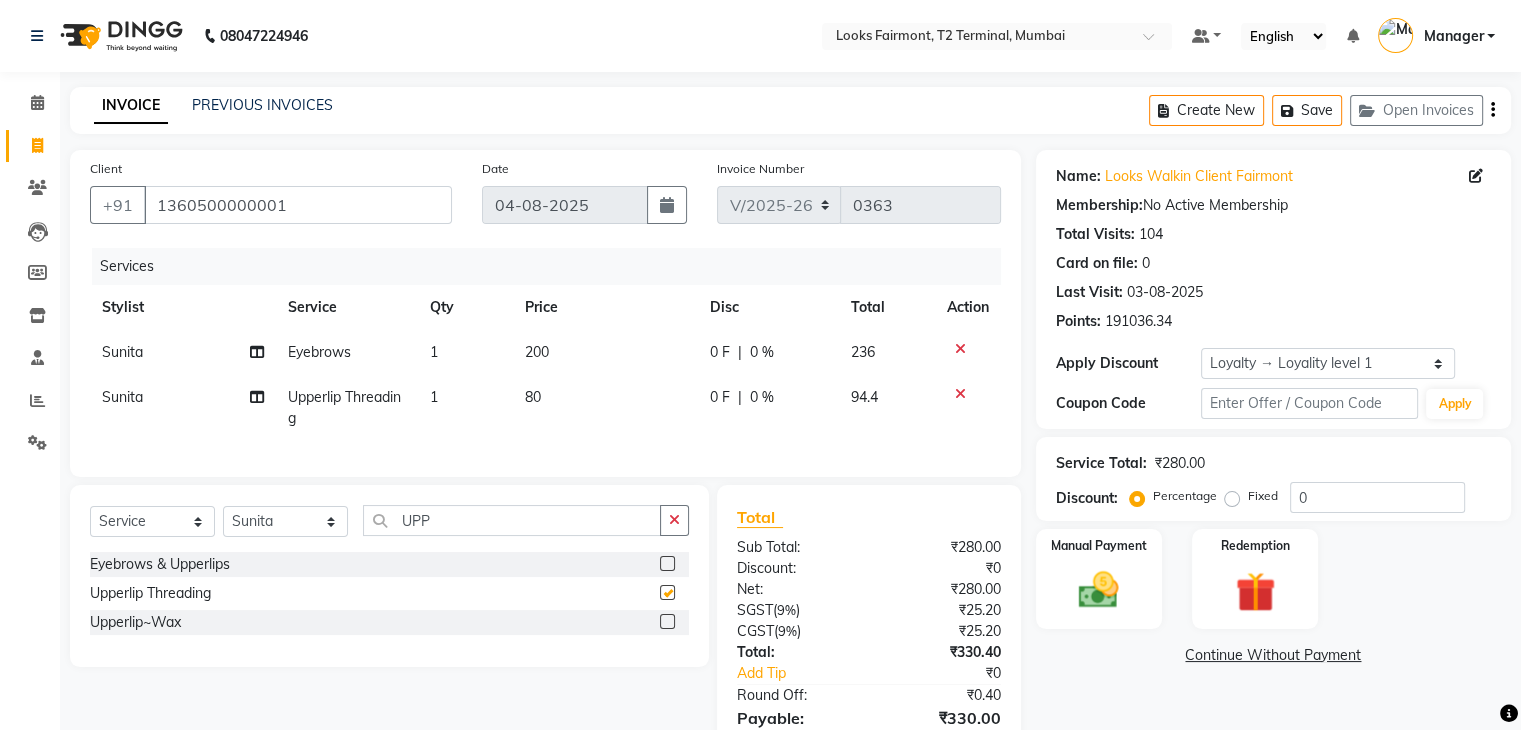 checkbox on "false" 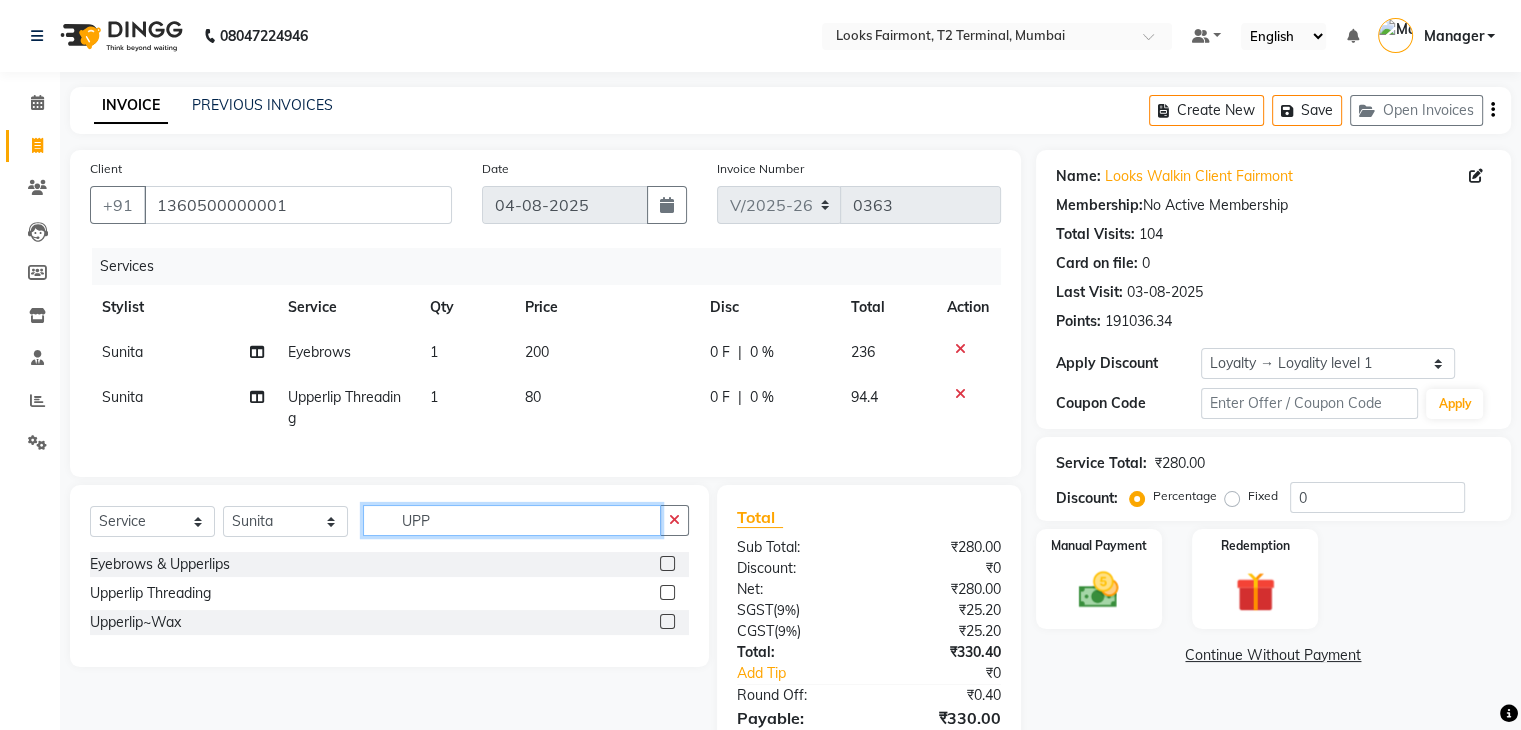 drag, startPoint x: 404, startPoint y: 535, endPoint x: 331, endPoint y: 533, distance: 73.02739 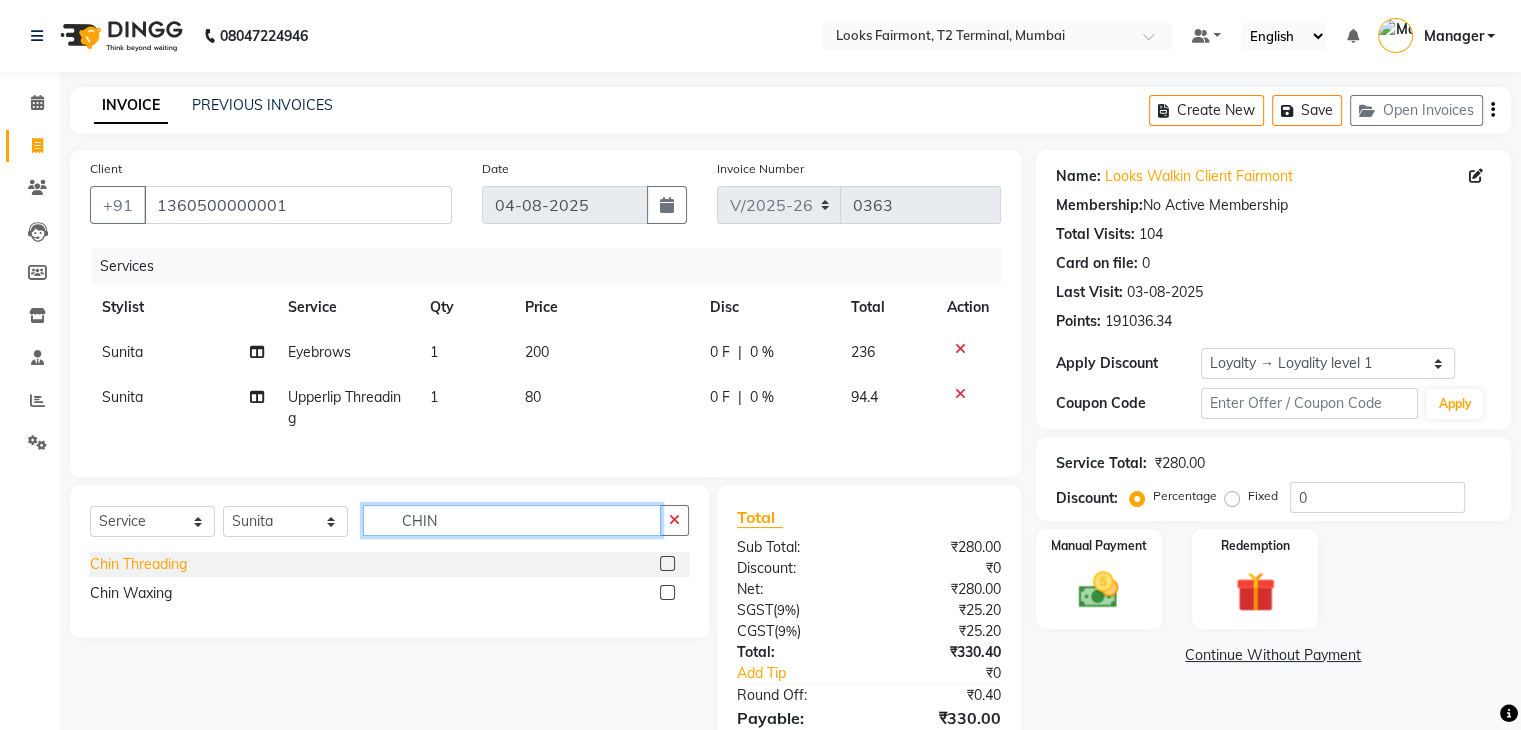 type on "CHIN" 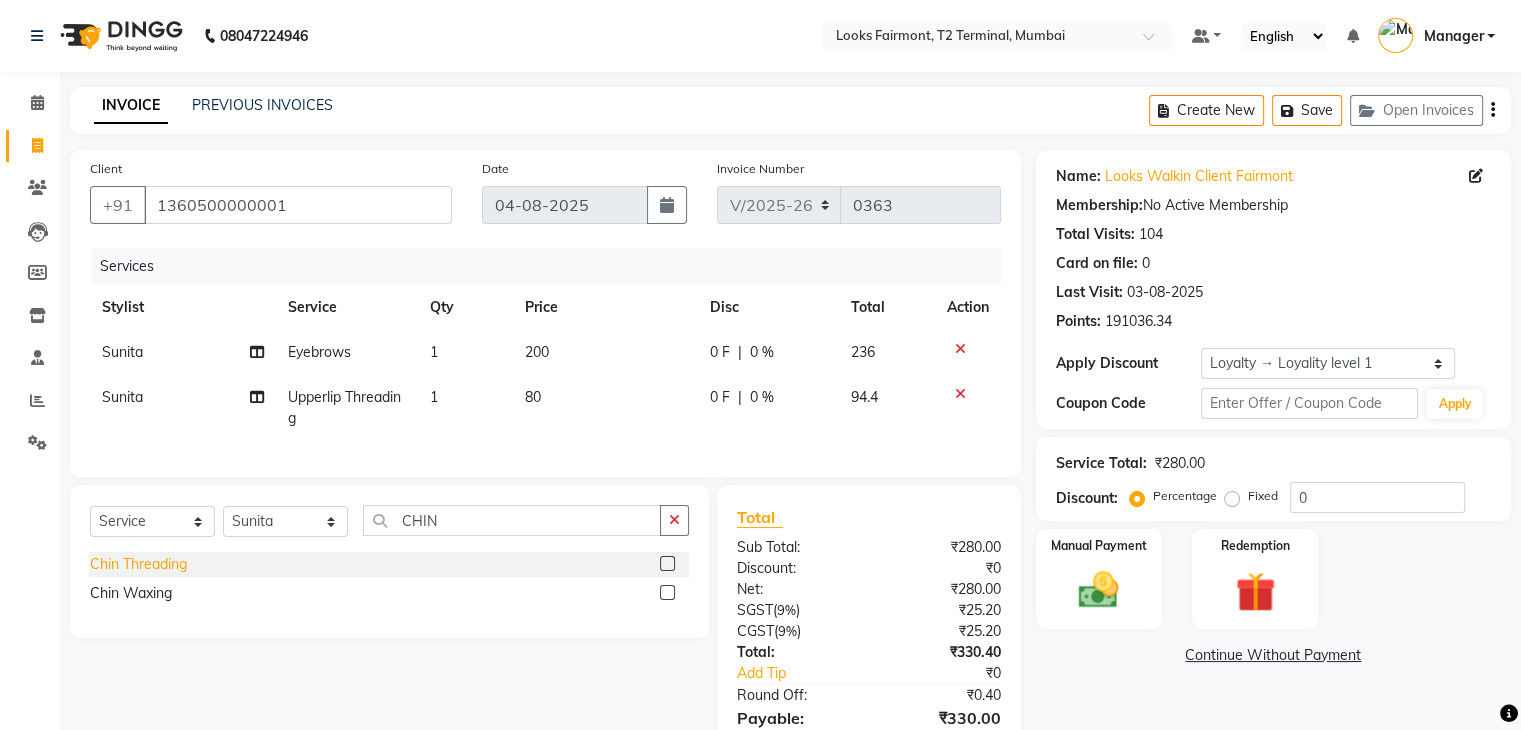 click on "Chin Threading" 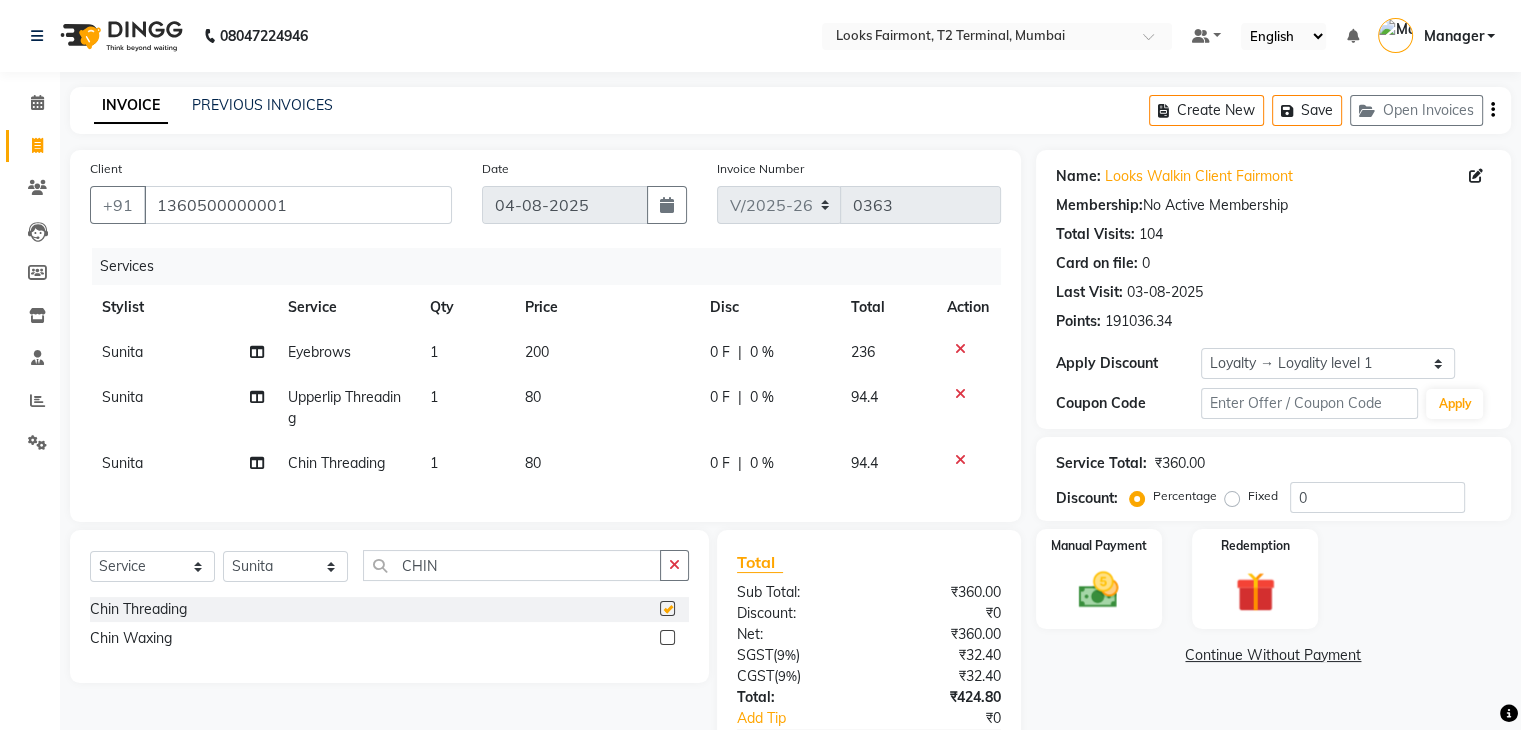 checkbox on "false" 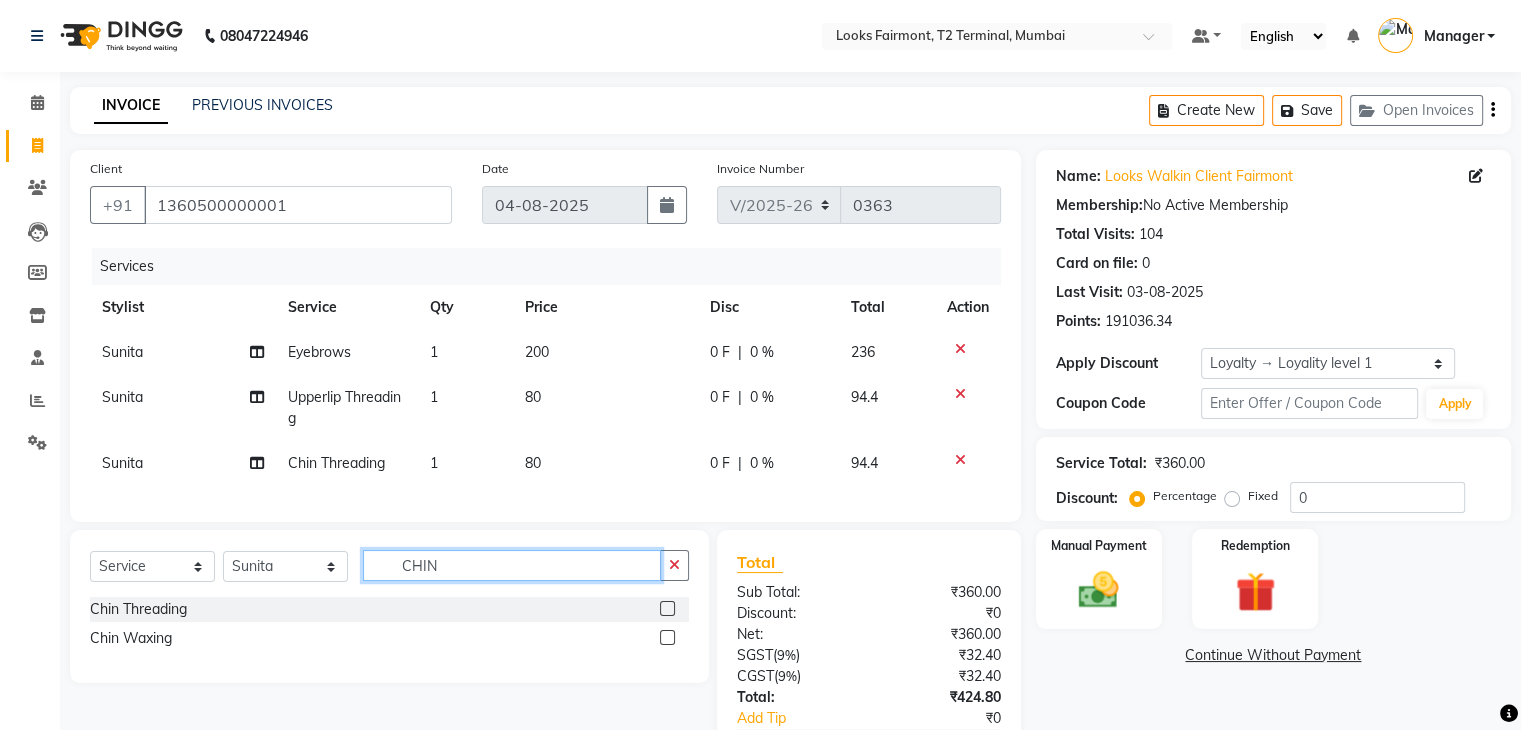 drag, startPoint x: 483, startPoint y: 584, endPoint x: 222, endPoint y: 561, distance: 262.01144 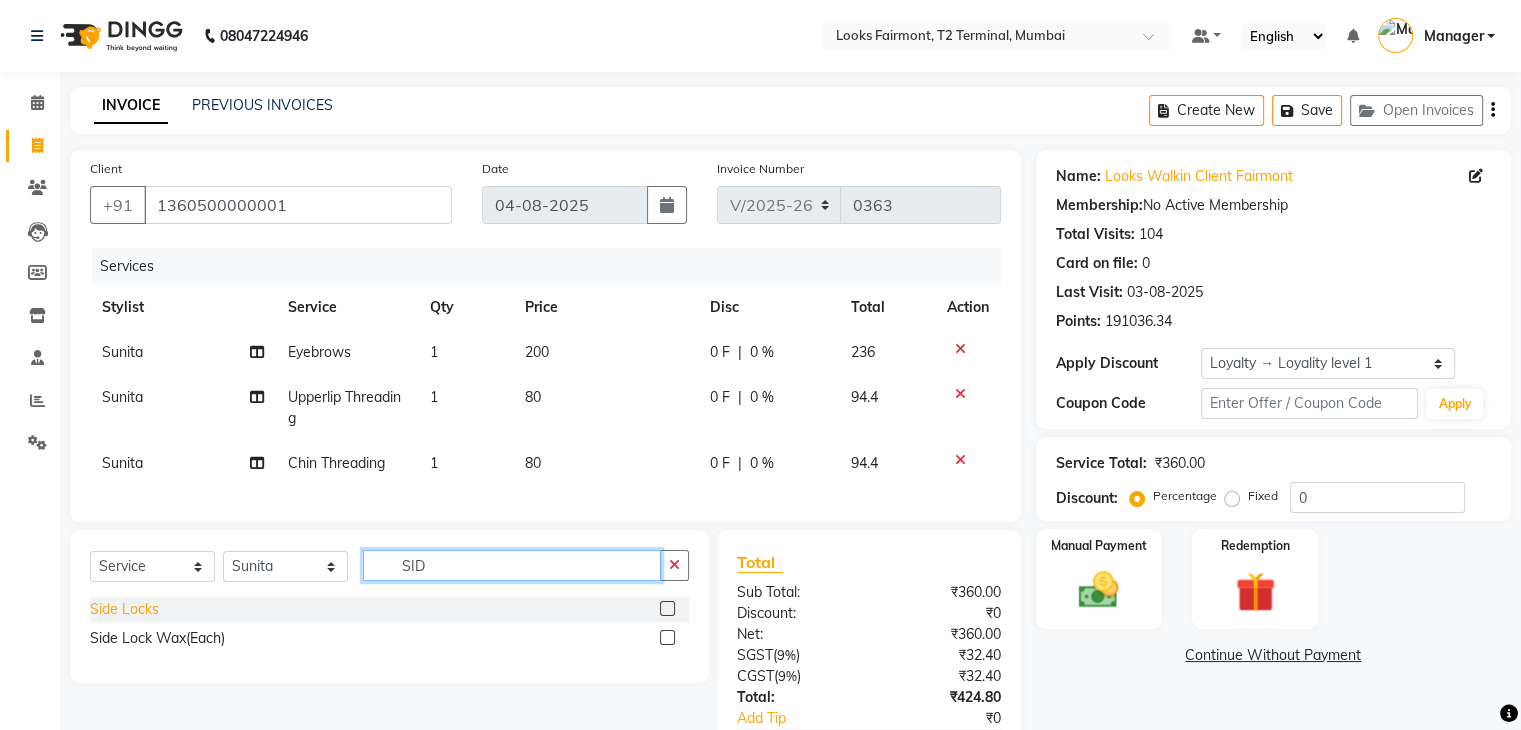 type on "SID" 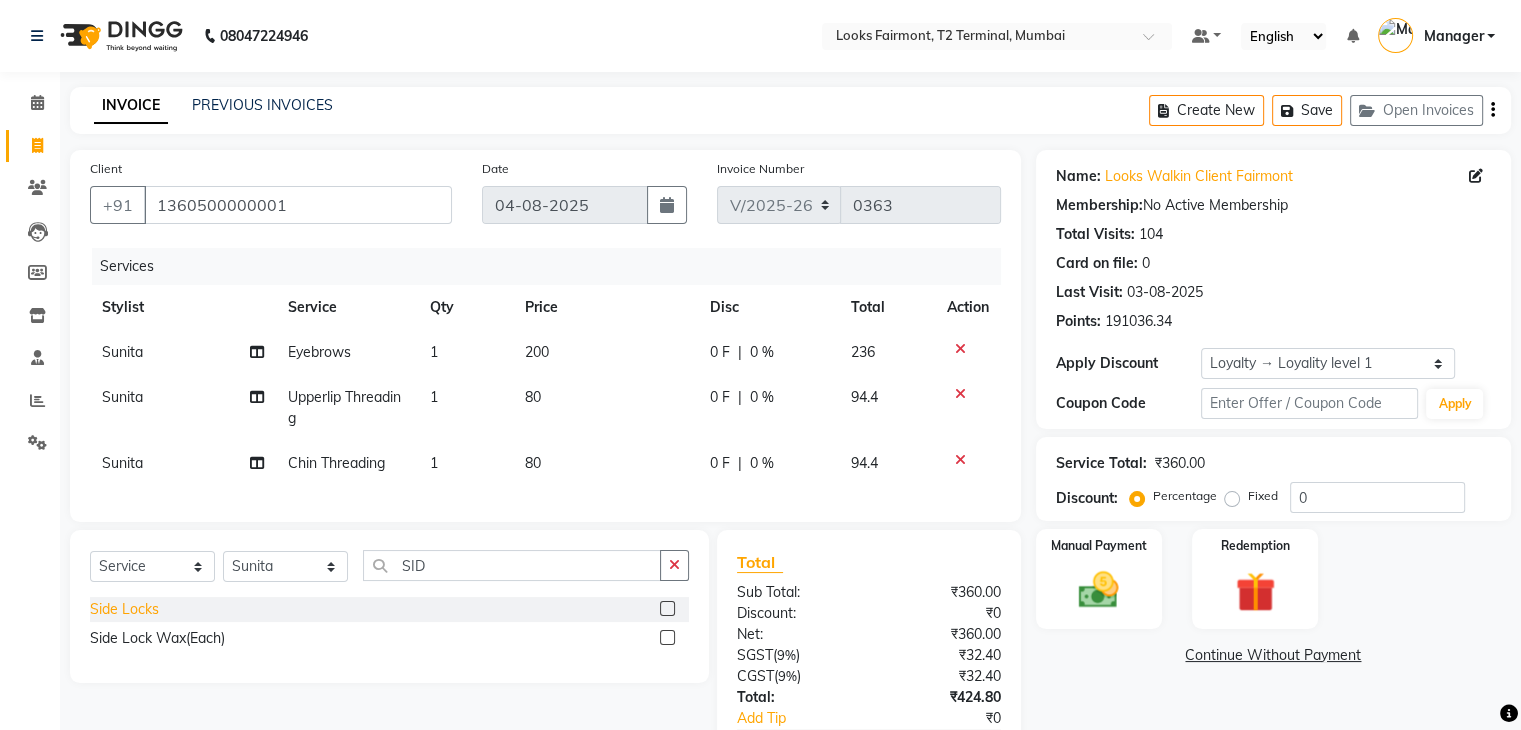 click on "Side Locks" 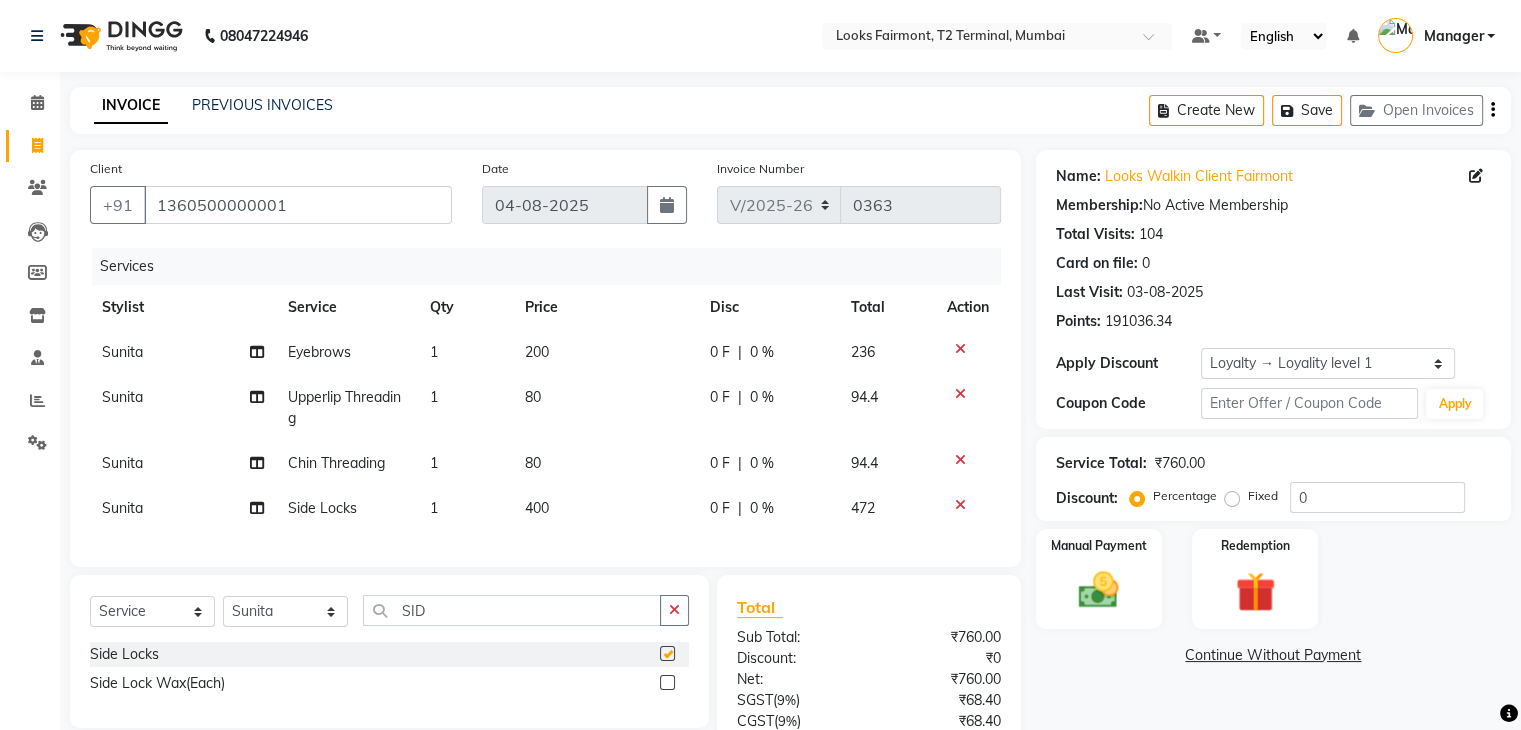 checkbox on "false" 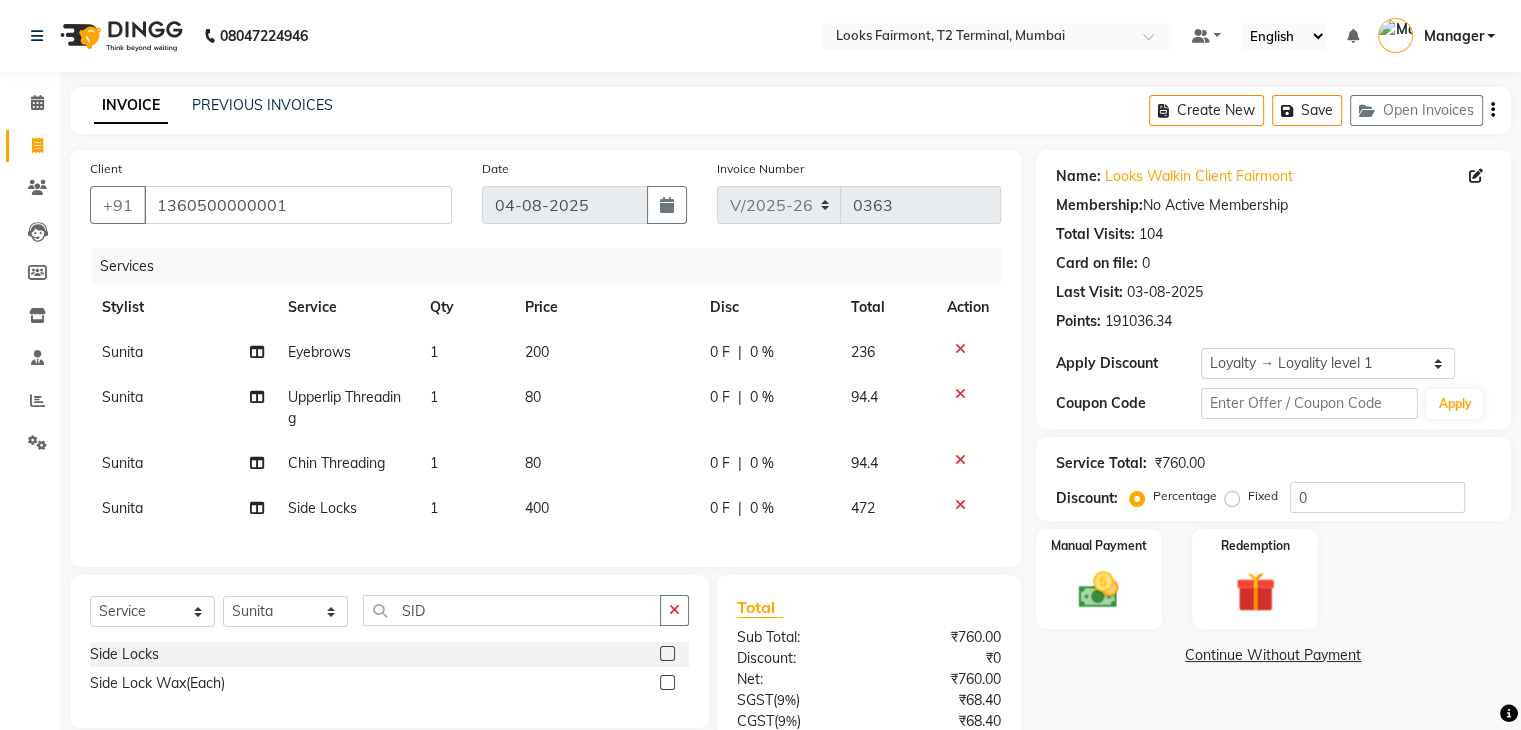 drag, startPoint x: 570, startPoint y: 502, endPoint x: 609, endPoint y: 514, distance: 40.804413 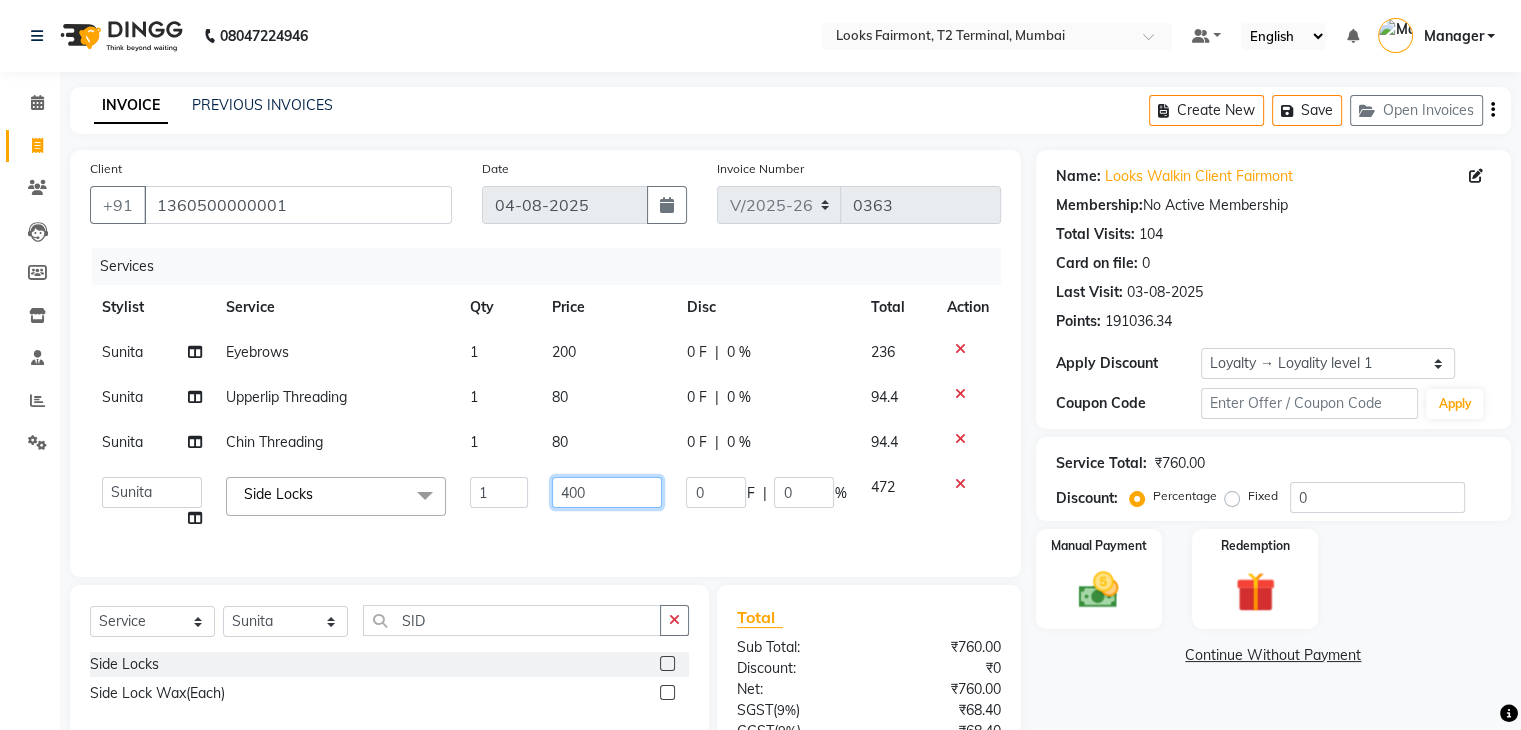 drag, startPoint x: 633, startPoint y: 497, endPoint x: 452, endPoint y: 486, distance: 181.33394 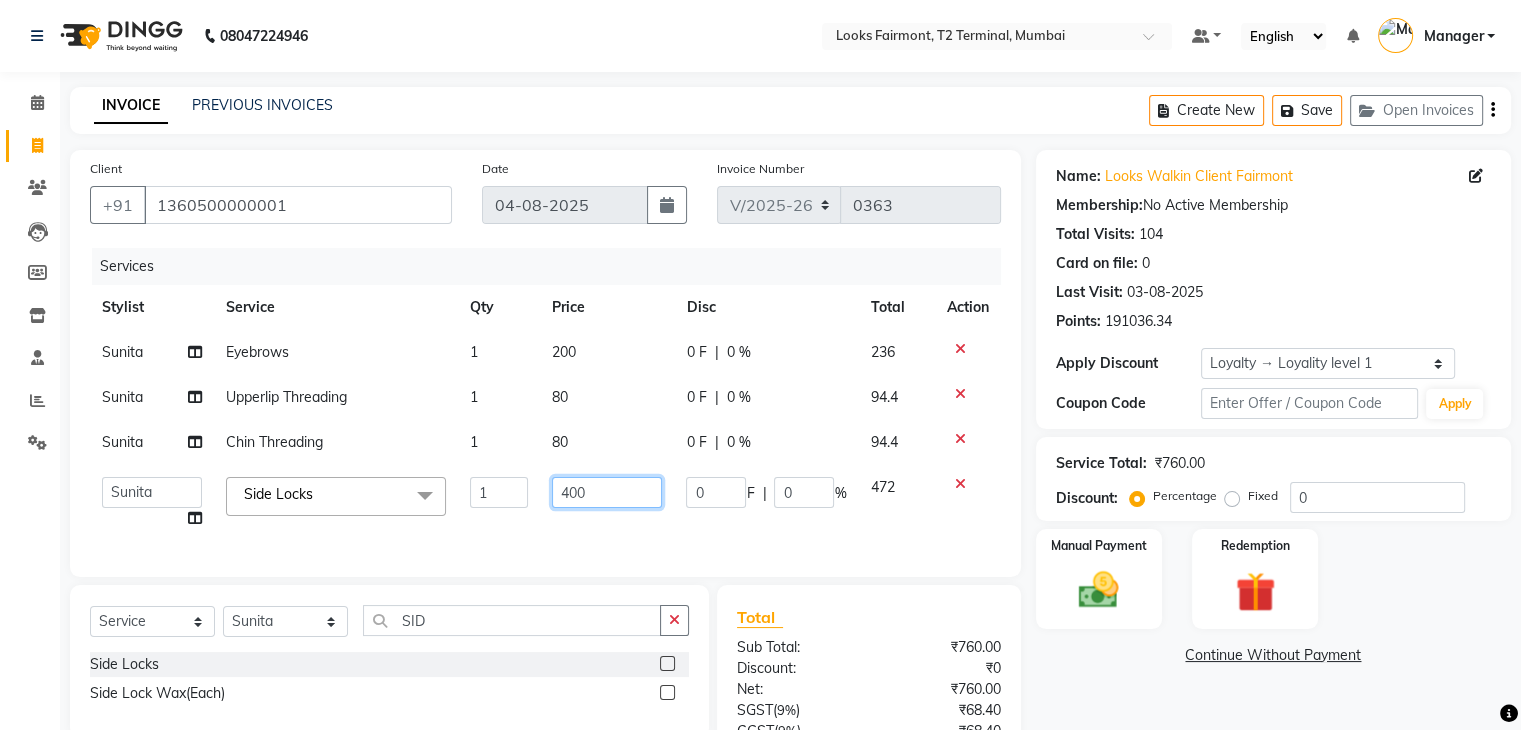 click on "[FIRST]   [LAST]   Counter_Sales   Deepak_asst   Manager   [FIRST]   [FIRST]   [FIRST]   Soring_mgr   [FIRST]   [FIRST]  Side Locks  x Nail Extension Refill Big Toes French Tip Repair Gel French Extension Gel Tip Repair Gel Infills Gel Overlays Gel Extension Gel Nail Removal Natural Nail Extensions French Nail Extensions Gel Polish Removal Extension Removal Nail Art Recruiter French Ombre Gel Polish Nail Art Nedle Cutical Care Nail Art Brush French Gel Polish French Glitter Gel Polish Gel Polish Touchup                                   Nail Art Per Finger(F)* 3D Nail Art Recruiter Nail Art with Stones/Foil/Stickers per Finger Acrylic Overlays Finger Tip Repair Acrylic Removal Gel Polish Application Gel Overlays Refills  Stick on Nails Full Arms Bleach Face Bleach(F) Bleach Full Back/Front Full Body Bleach Half Front/Back Full Legs Bleach Detan(F) Detan(M) Face Bleach(M) Detan Face & Neck Bleach Face and Neck Detan / Bleach Feet Detan / Bleach Under Arms Pre Groom Makeup Base Makeup Bridal Makeup Reception Makeup 1 0" 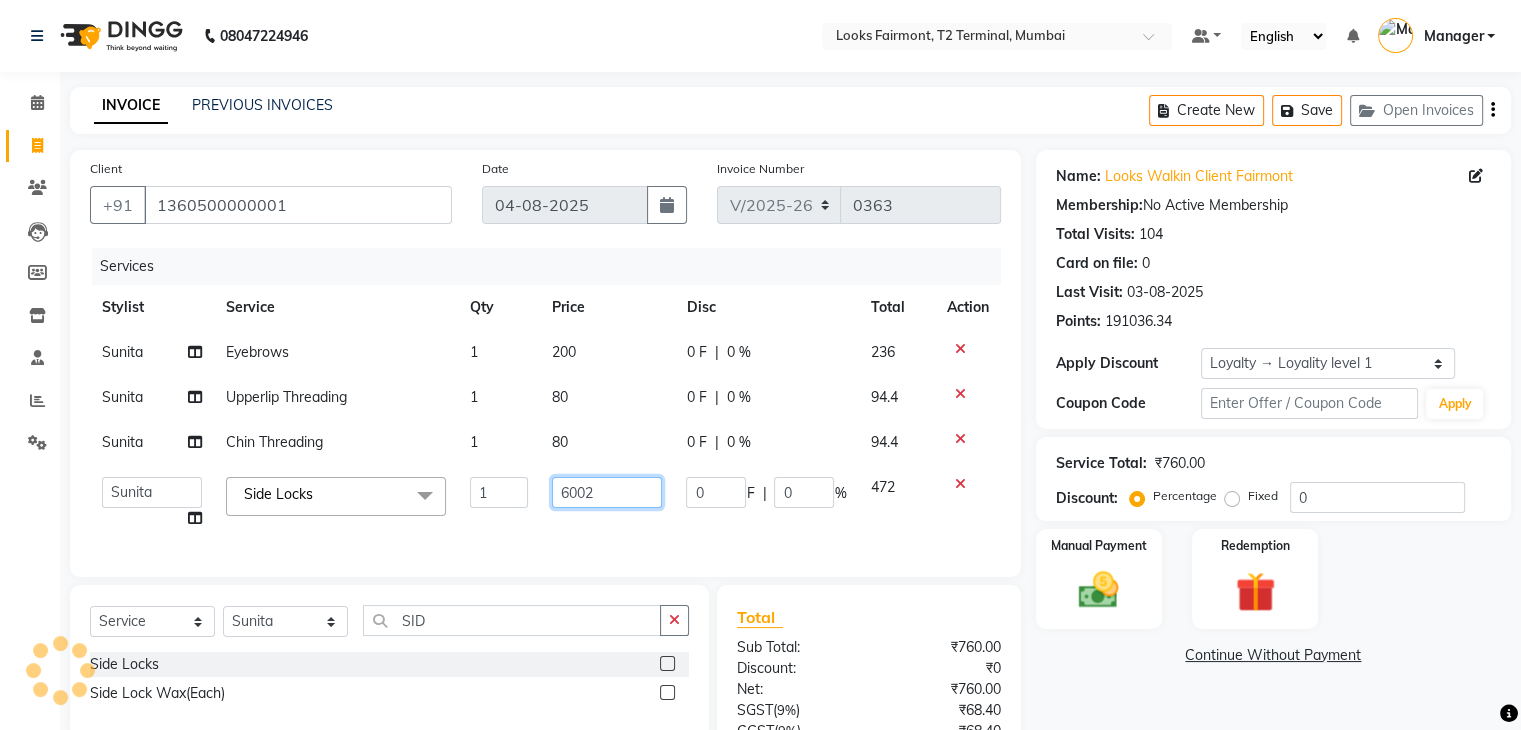 type on "600" 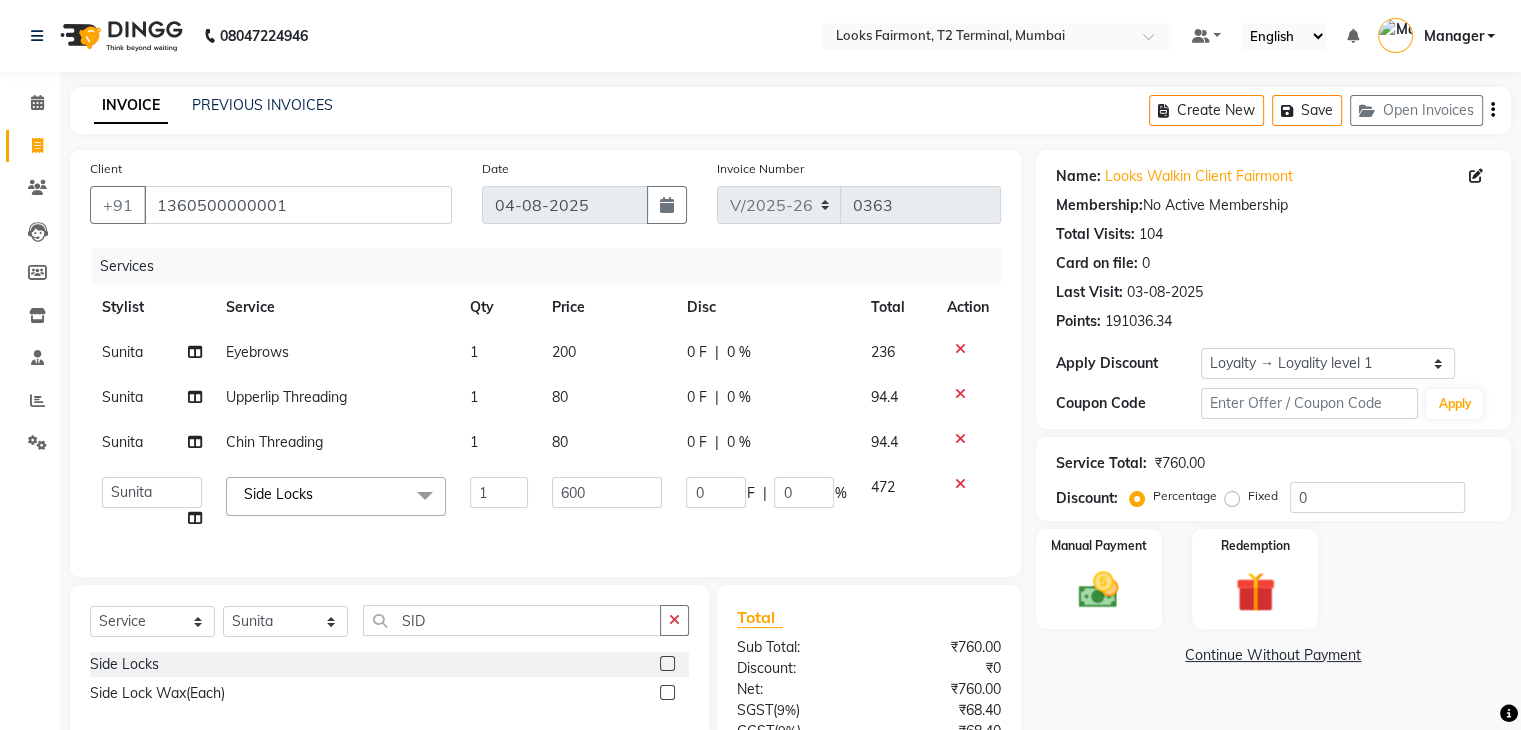 click on "80" 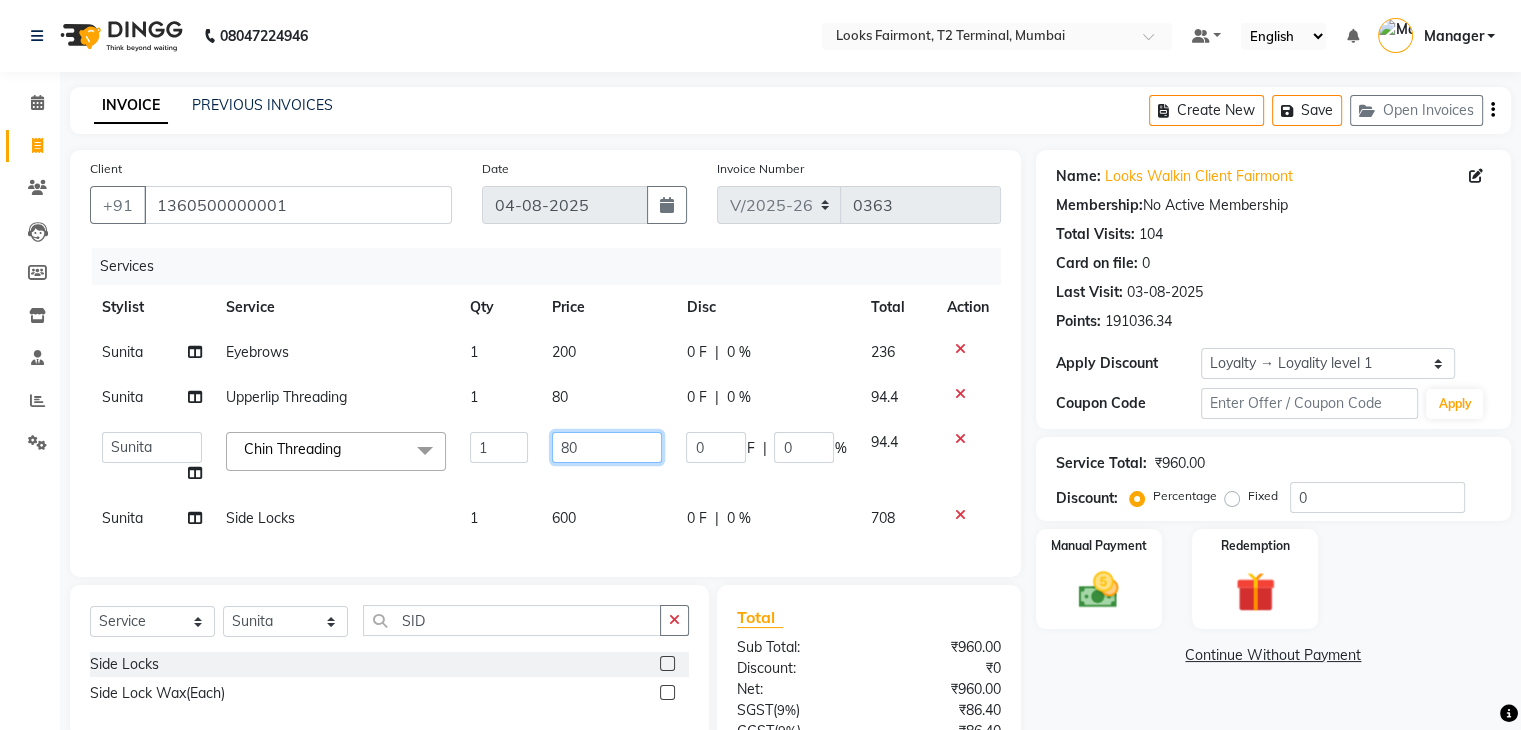 drag, startPoint x: 600, startPoint y: 457, endPoint x: 536, endPoint y: 448, distance: 64.629715 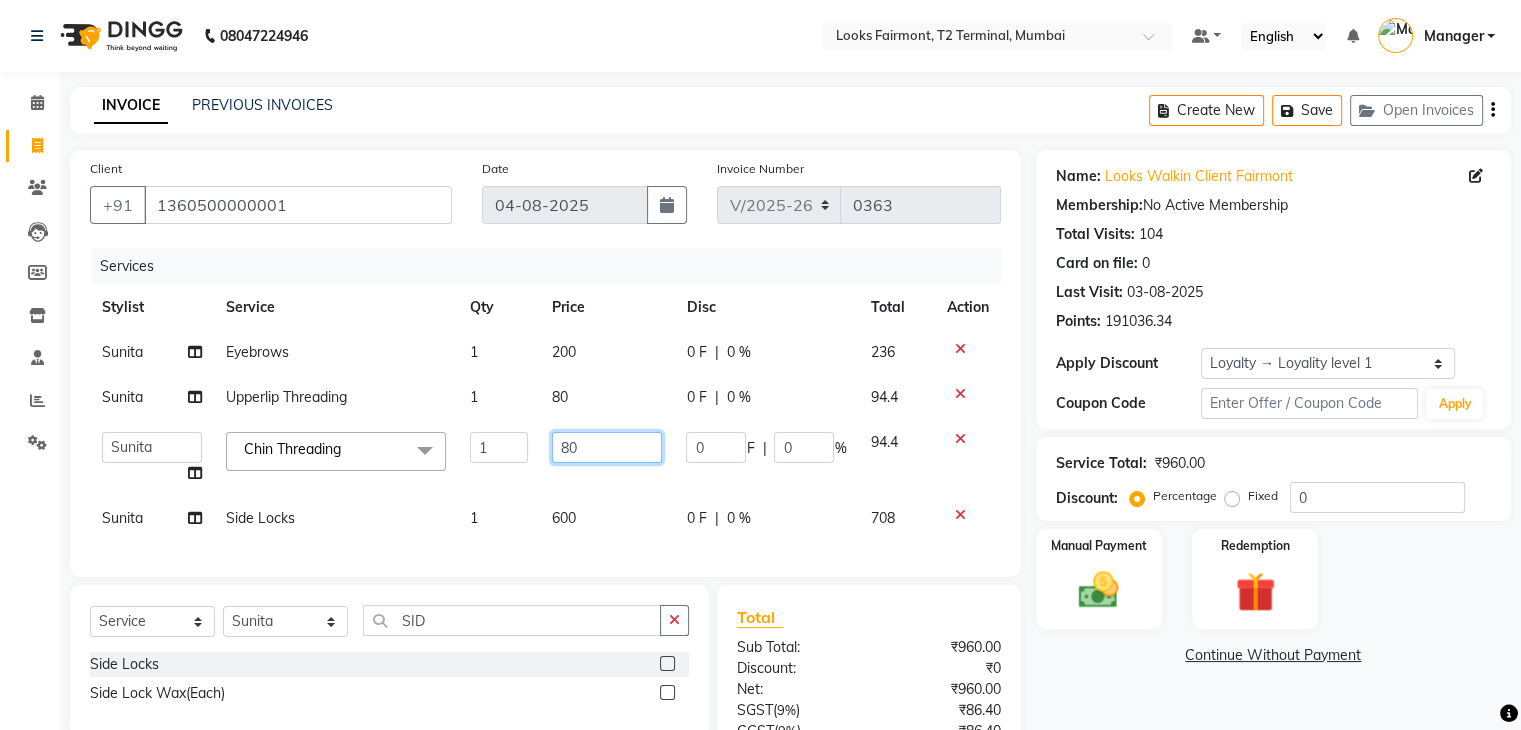 click on "[FIRST]   [LAST]   Counter_Sales   Deepak_asst   Manager   [FIRST]   [FIRST]   [FIRST]   Soring_mgr   [FIRST]   [FIRST]  Chin Threading  x Nail Extension Refill Big Toes French Tip Repair Gel French Extension Gel Tip Repair Gel Infills Gel Overlays Gel Extension Gel Nail Removal Natural Nail Extensions French Nail Extensions Gel Polish Removal Extension Removal Nail Art Recruiter French Ombre Gel Polish Nail Art Nedle Cutical Care Nail Art Brush French Gel Polish French Glitter Gel Polish Gel Polish Touchup                                   Nail Art Per Finger(F)* 3D Nail Art Recruiter Nail Art with Stones/Foil/Stickers per Finger Acrylic Overlays Finger Tip Repair Acrylic Removal Gel Polish Application Gel Overlays Refills  Stick on Nails Full Arms Bleach Face Bleach(F) Bleach Full Back/Front Full Body Bleach Half Front/Back Full Legs Bleach Detan(F) Detan(M) Face Bleach(M) Detan Face & Neck Bleach Face and Neck Detan / Bleach Feet Detan / Bleach Under Arms Pre Groom Makeup Base Makeup Bridal Makeup Reception Makeup" 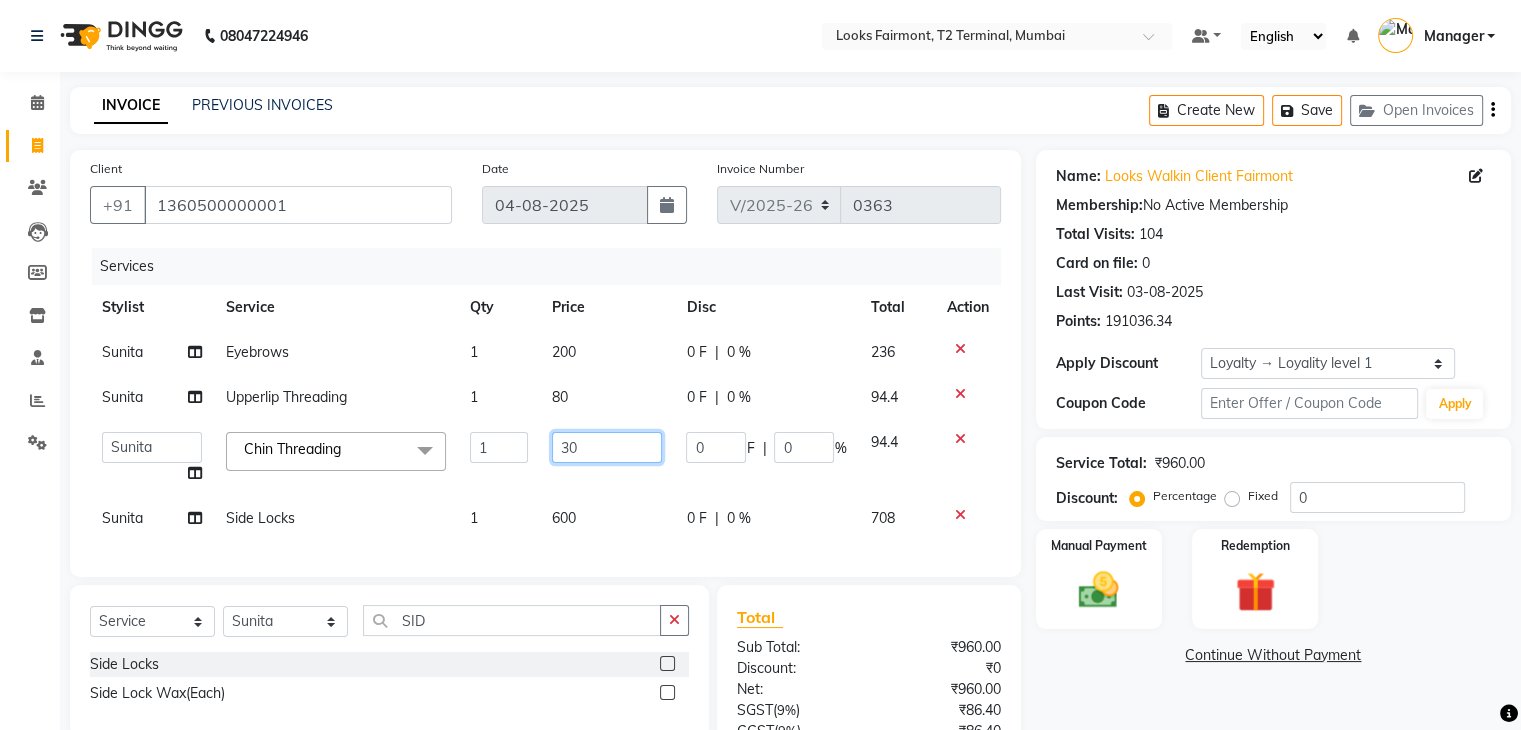 type on "300" 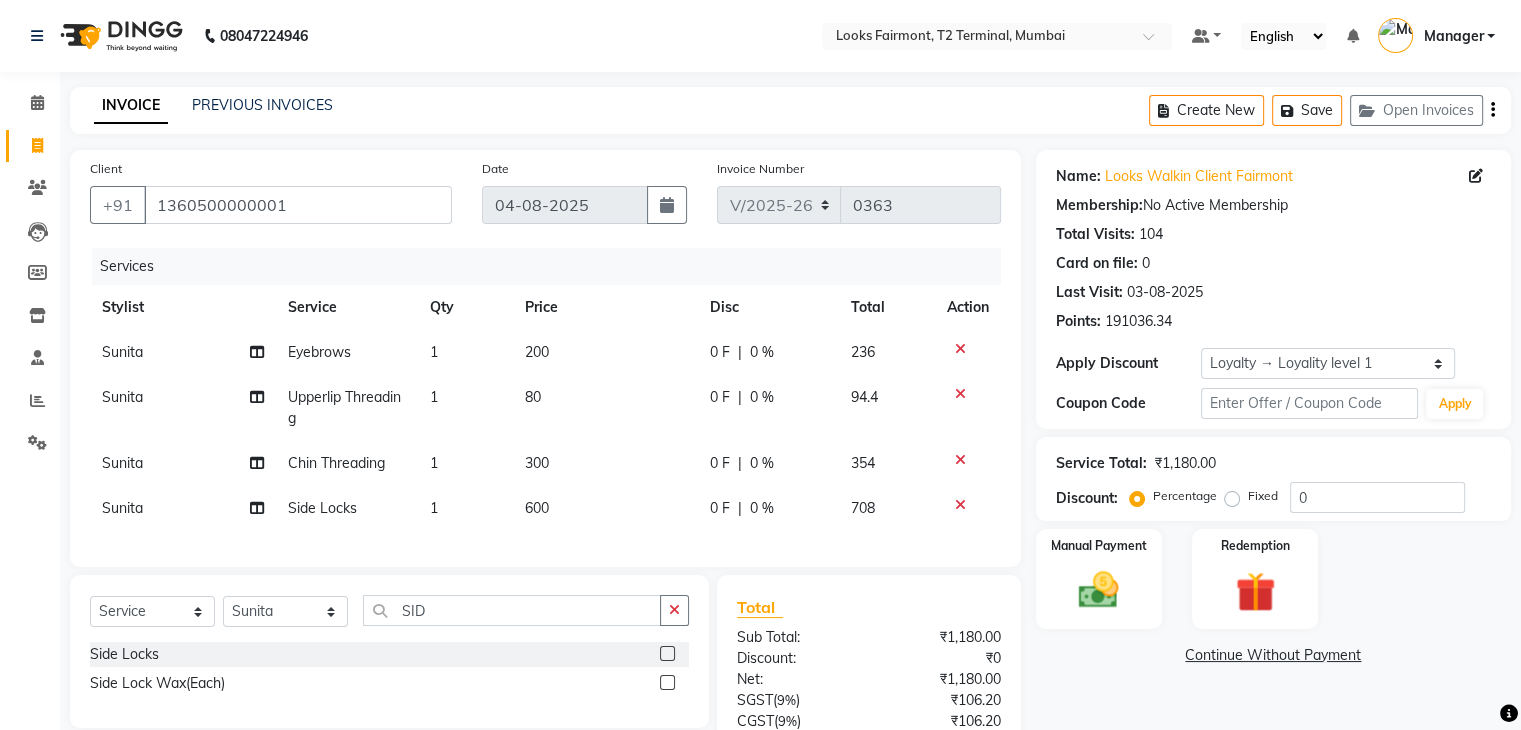 click on "80" 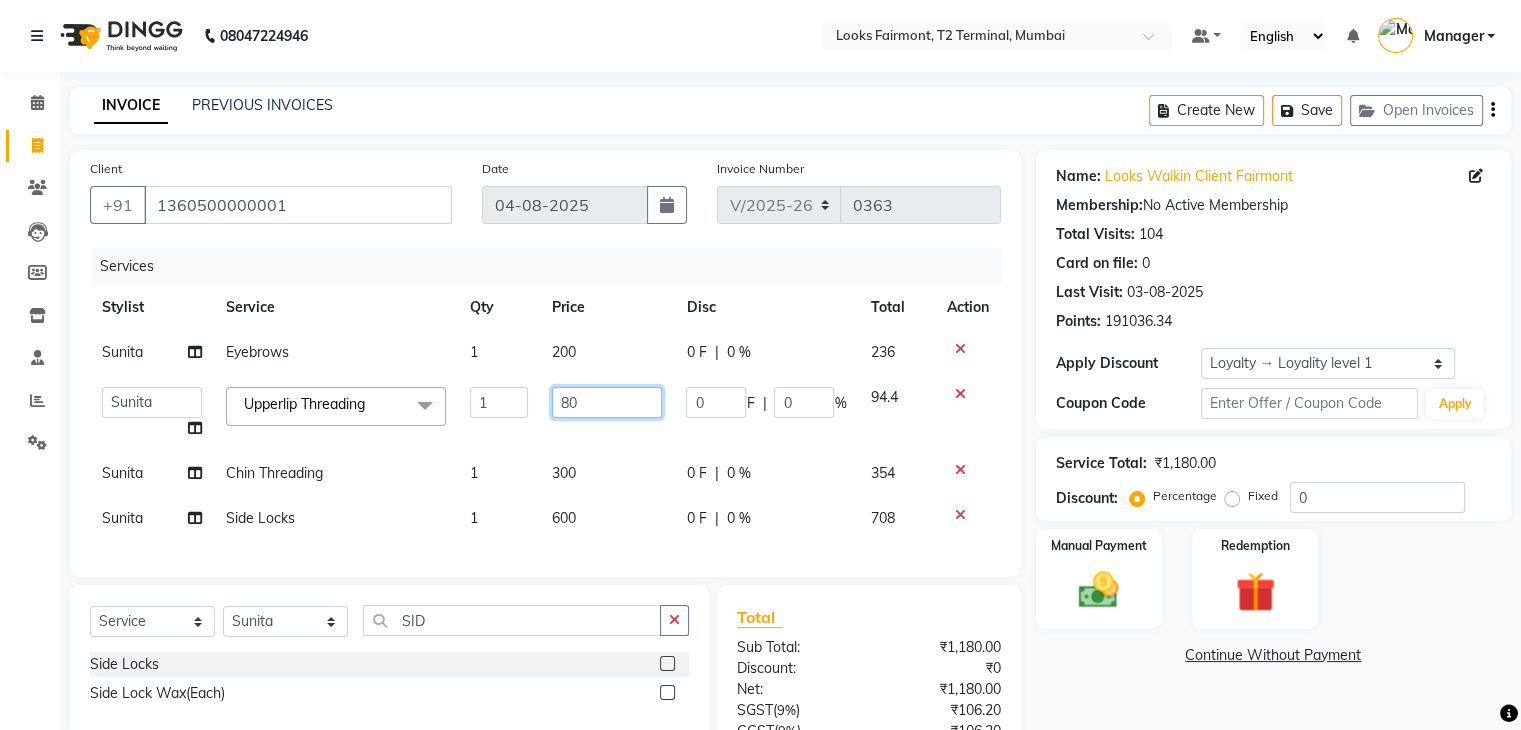 drag, startPoint x: 613, startPoint y: 409, endPoint x: 471, endPoint y: 405, distance: 142.05632 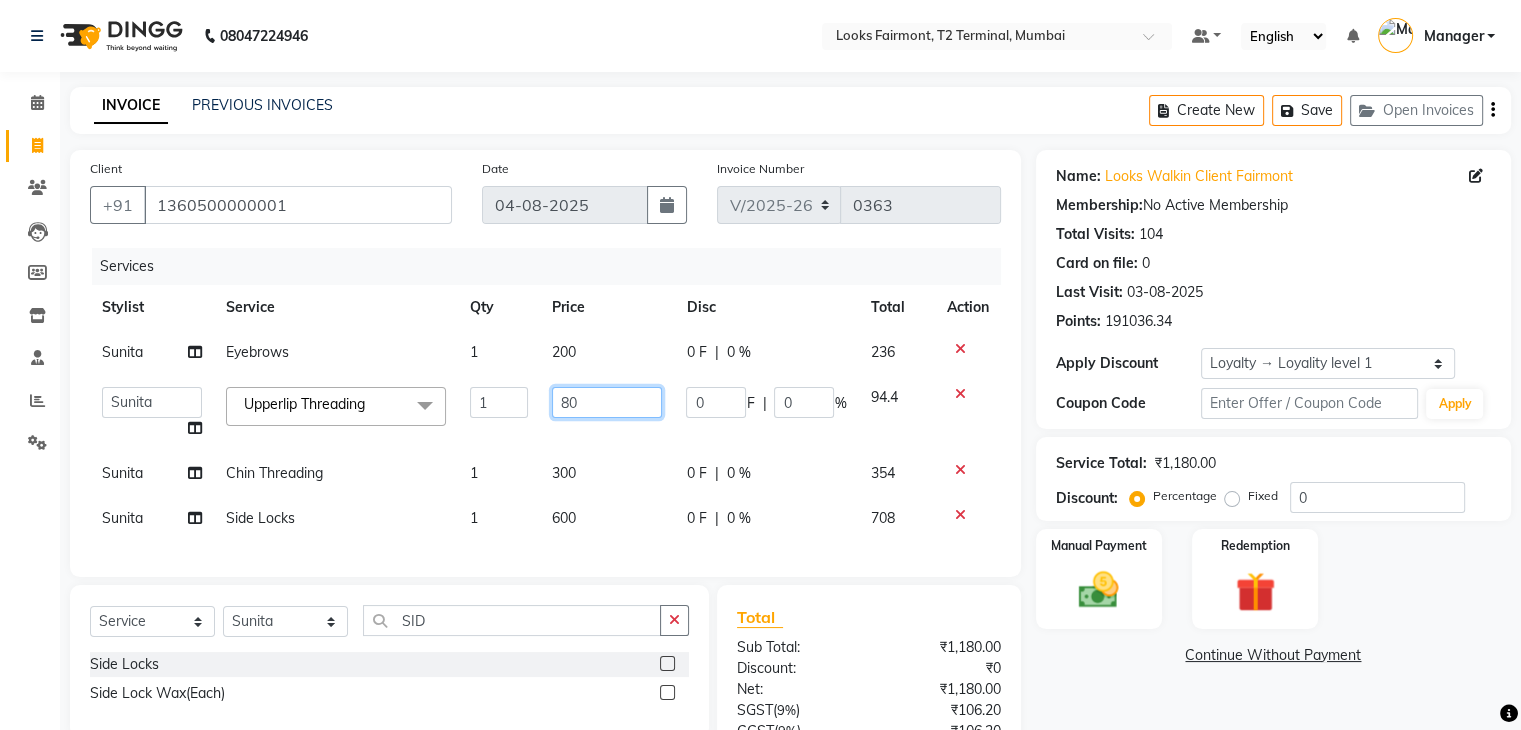 click on "[FIRST]   [LAST]   Counter_Sales   Deepak_asst   Manager   [FIRST]   [FIRST]   [FIRST]   Soring_mgr   [FIRST]   [FIRST]  Upperlip Threading  x Nail Extension Refill Big Toes French Tip Repair Gel French Extension Gel Tip Repair Gel Infills Gel Overlays Gel Extension Gel Nail Removal Natural Nail Extensions French Nail Extensions Gel Polish Removal Extension Removal Nail Art Recruiter French Ombre Gel Polish Nail Art Nedle Cutical Care Nail Art Brush French Gel Polish French Glitter Gel Polish Gel Polish Touchup                                   Nail Art Per Finger(F)* 3D Nail Art Recruiter Nail Art with Stones/Foil/Stickers per Finger Acrylic Overlays Finger Tip Repair Acrylic Removal Gel Polish Application Gel Overlays Refills  Stick on Nails Full Arms Bleach Face Bleach(F) Bleach Full Back/Front Full Body Bleach Half Front/Back Full Legs Bleach Detan(F) Detan(M) Face Bleach(M) Detan Face & Neck Bleach Face and Neck Detan / Bleach Feet Detan / Bleach Under Arms Pre Groom Makeup Base Makeup Bridal Makeup Eye Makeup 1" 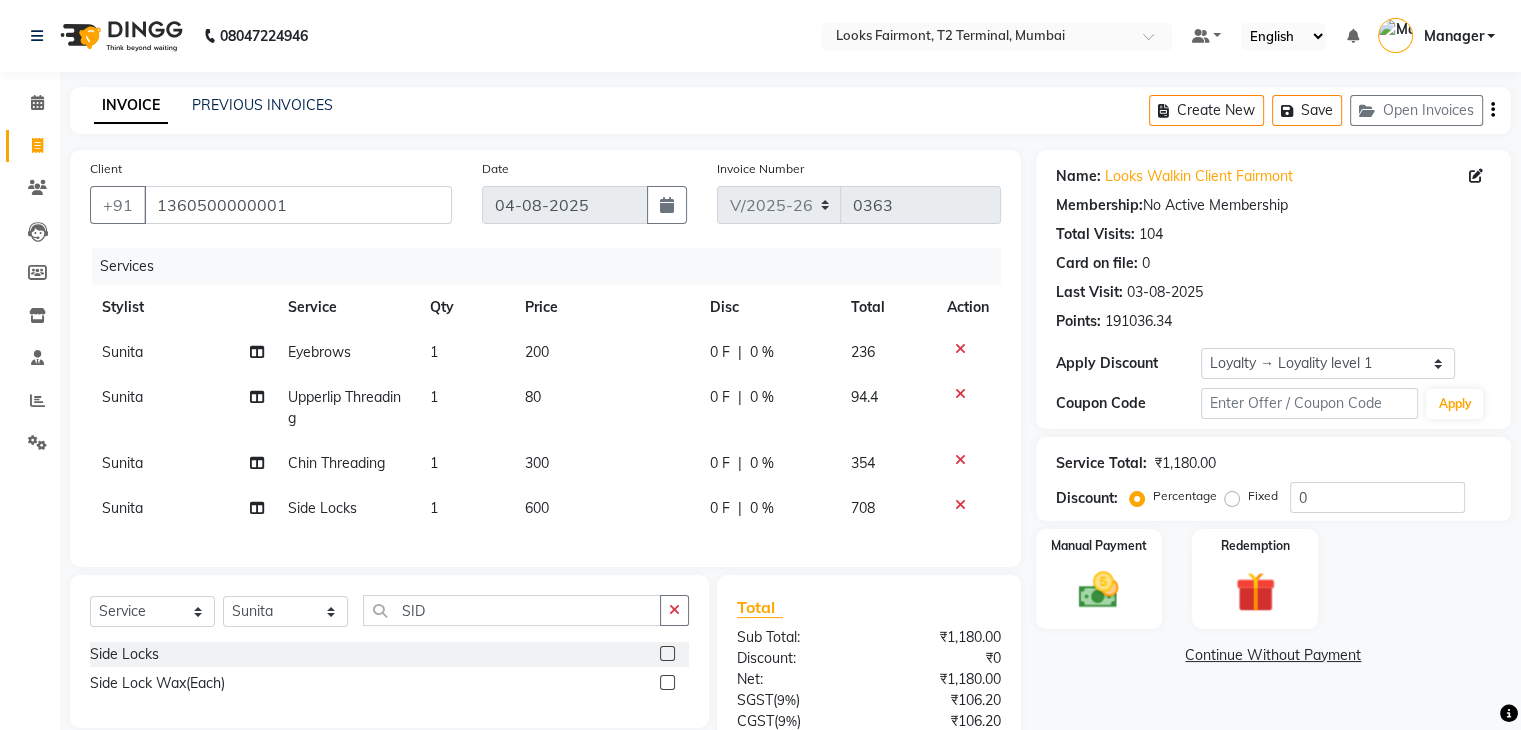 click on "80" 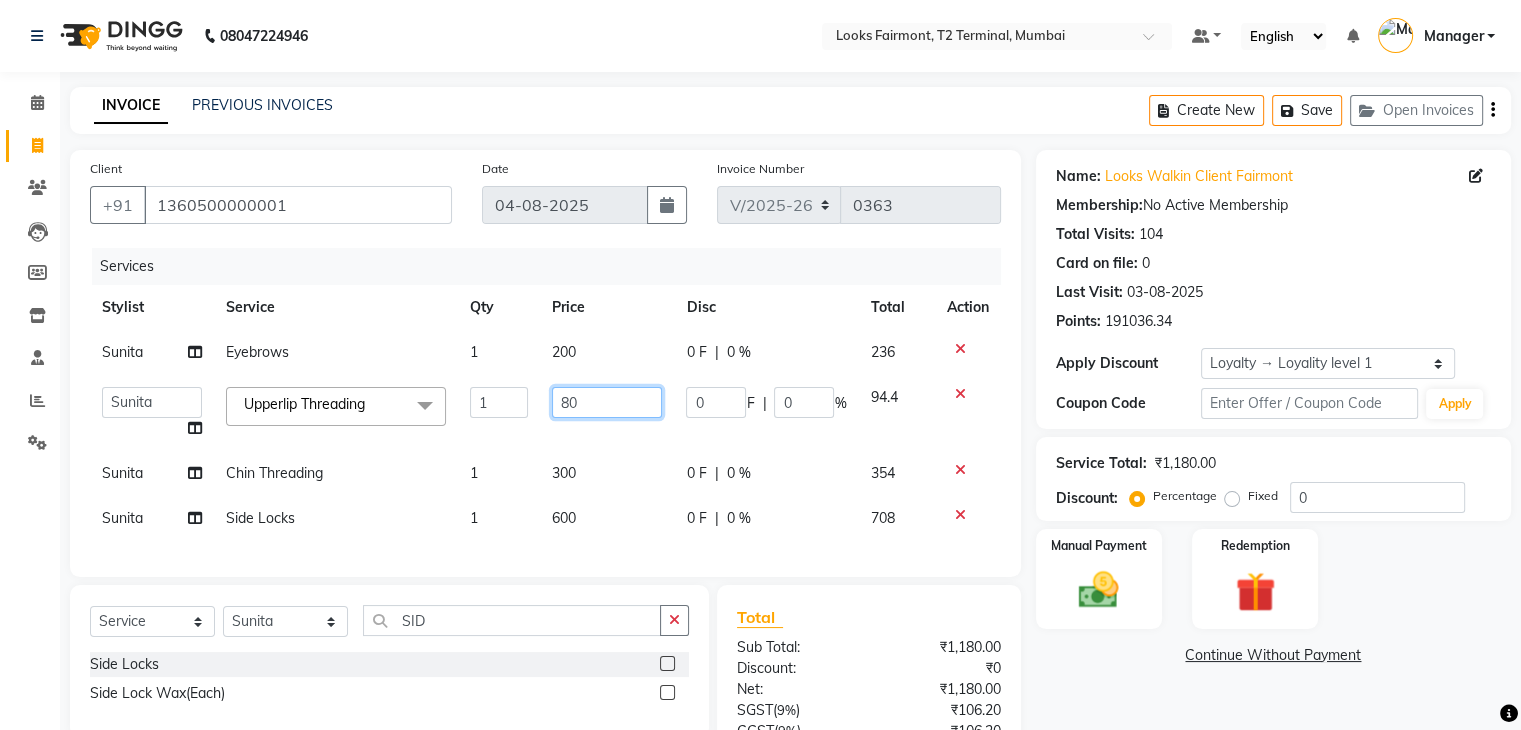 drag, startPoint x: 614, startPoint y: 405, endPoint x: 532, endPoint y: 401, distance: 82.0975 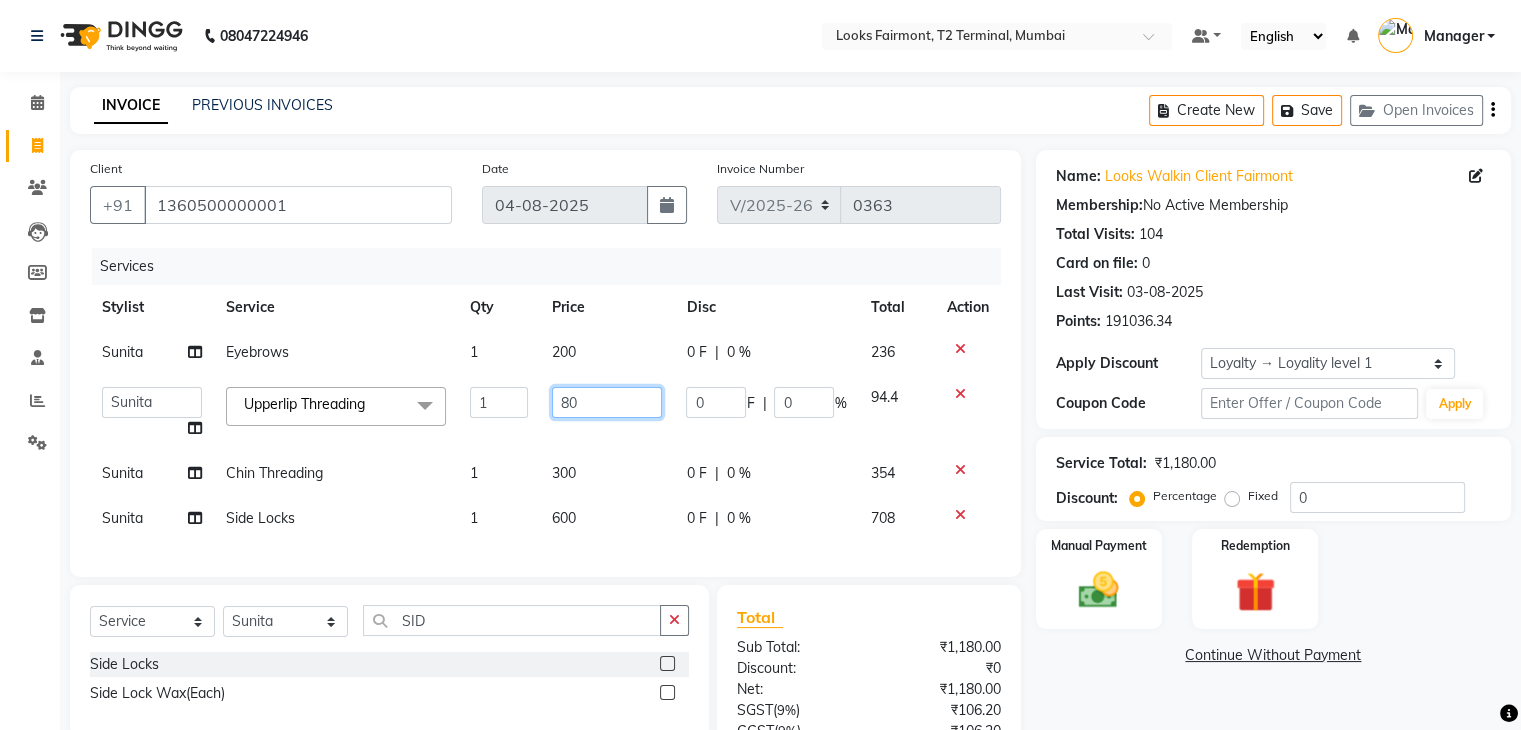 click on "[FIRST]   [LAST]   Counter_Sales   Deepak_asst   Manager   [FIRST]   [FIRST]   [FIRST]   Soring_mgr   [FIRST]   [FIRST]  Upperlip Threading  x Nail Extension Refill Big Toes French Tip Repair Gel French Extension Gel Tip Repair Gel Infills Gel Overlays Gel Extension Gel Nail Removal Natural Nail Extensions French Nail Extensions Gel Polish Removal Extension Removal Nail Art Recruiter French Ombre Gel Polish Nail Art Nedle Cutical Care Nail Art Brush French Gel Polish French Glitter Gel Polish Gel Polish Touchup                                   Nail Art Per Finger(F)* 3D Nail Art Recruiter Nail Art with Stones/Foil/Stickers per Finger Acrylic Overlays Finger Tip Repair Acrylic Removal Gel Polish Application Gel Overlays Refills  Stick on Nails Full Arms Bleach Face Bleach(F) Bleach Full Back/Front Full Body Bleach Half Front/Back Full Legs Bleach Detan(F) Detan(M) Face Bleach(M) Detan Face & Neck Bleach Face and Neck Detan / Bleach Feet Detan / Bleach Under Arms Pre Groom Makeup Base Makeup Bridal Makeup Eye Makeup 1" 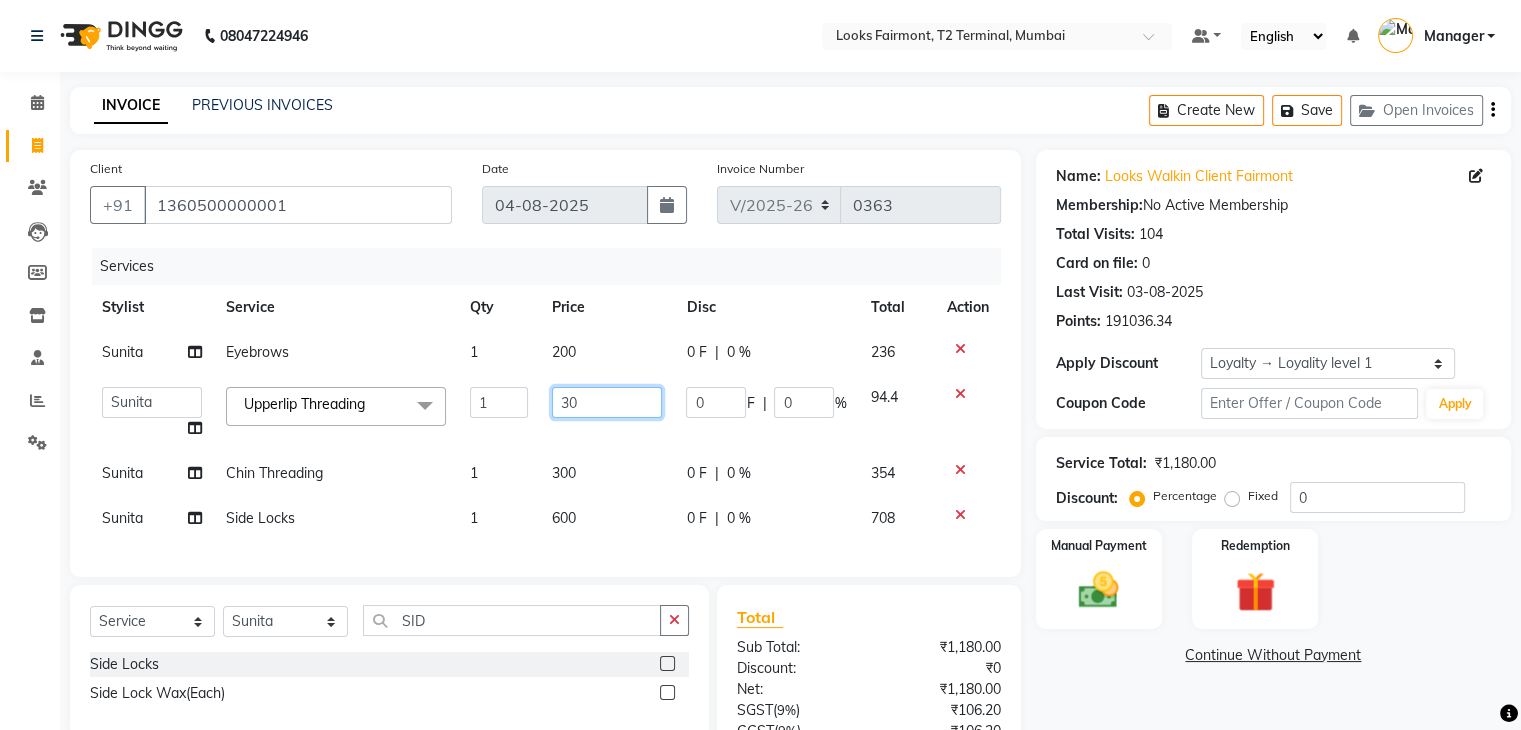 type on "300" 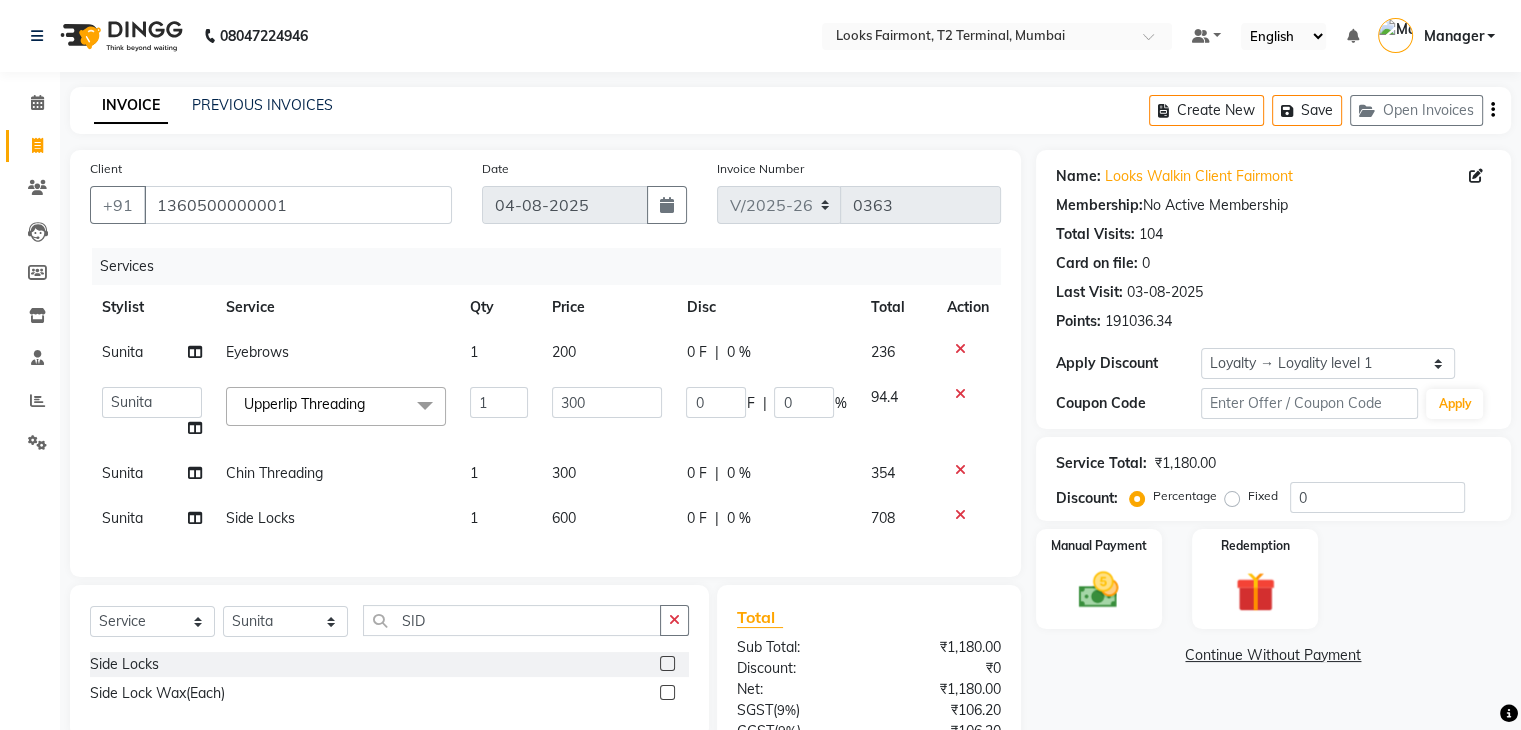 click on "300" 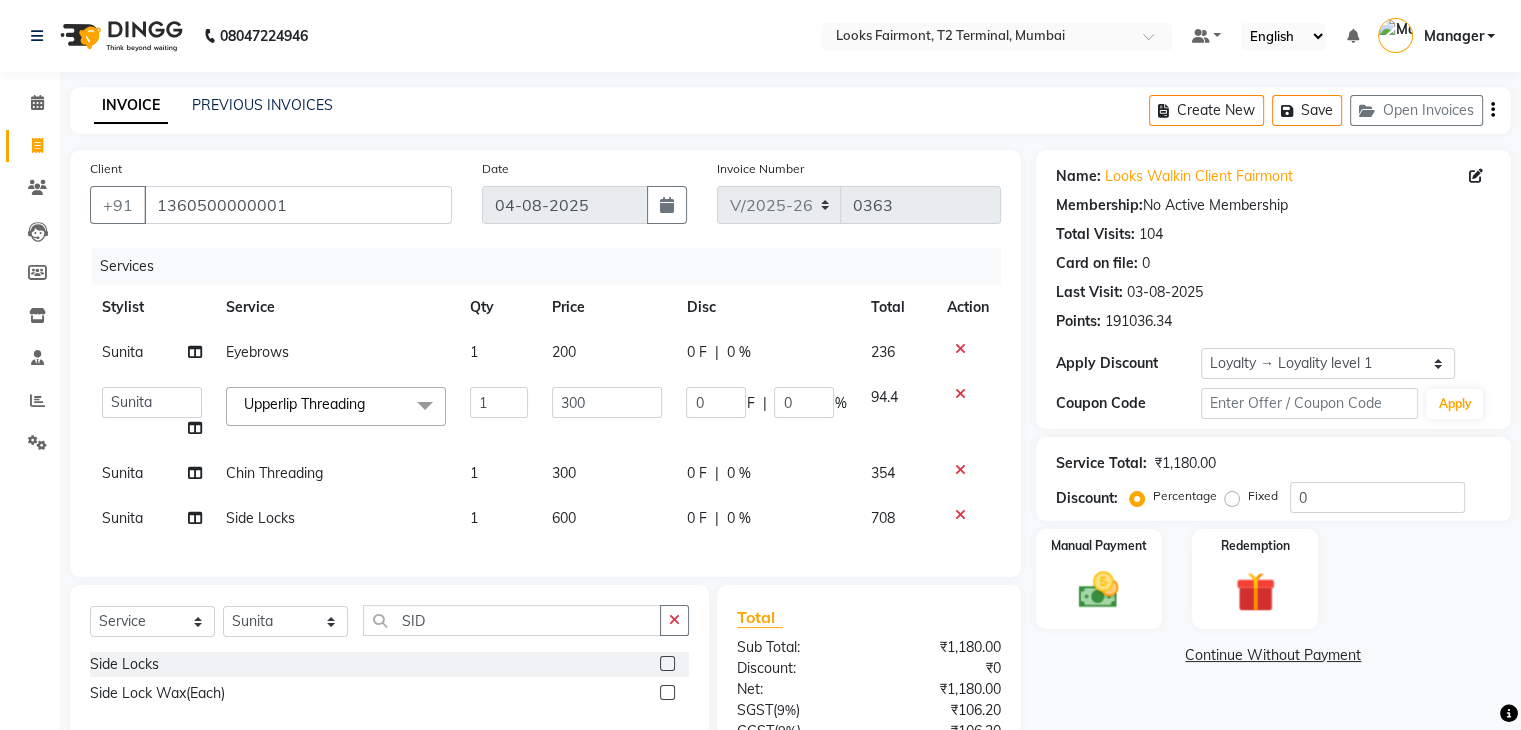 select on "76349" 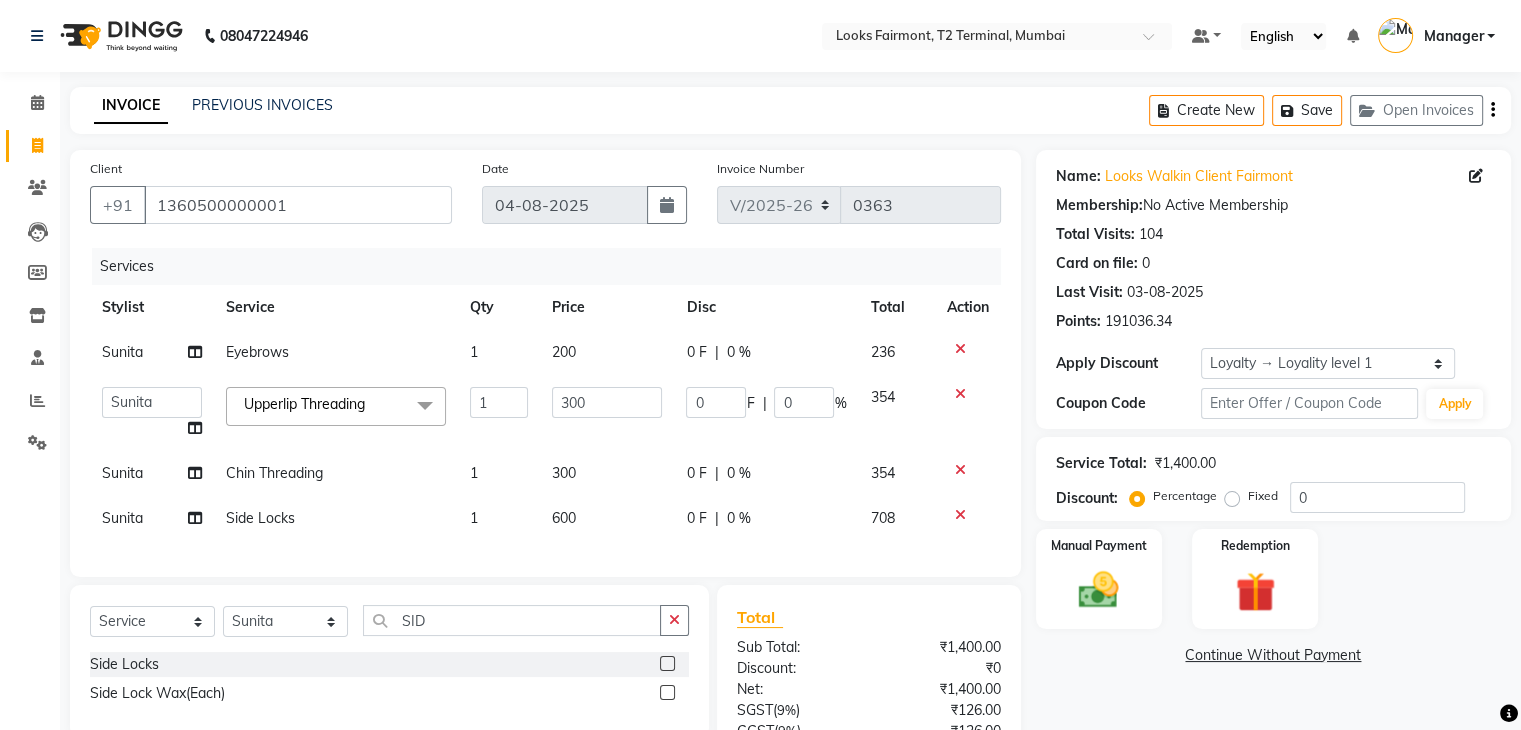 click on "200" 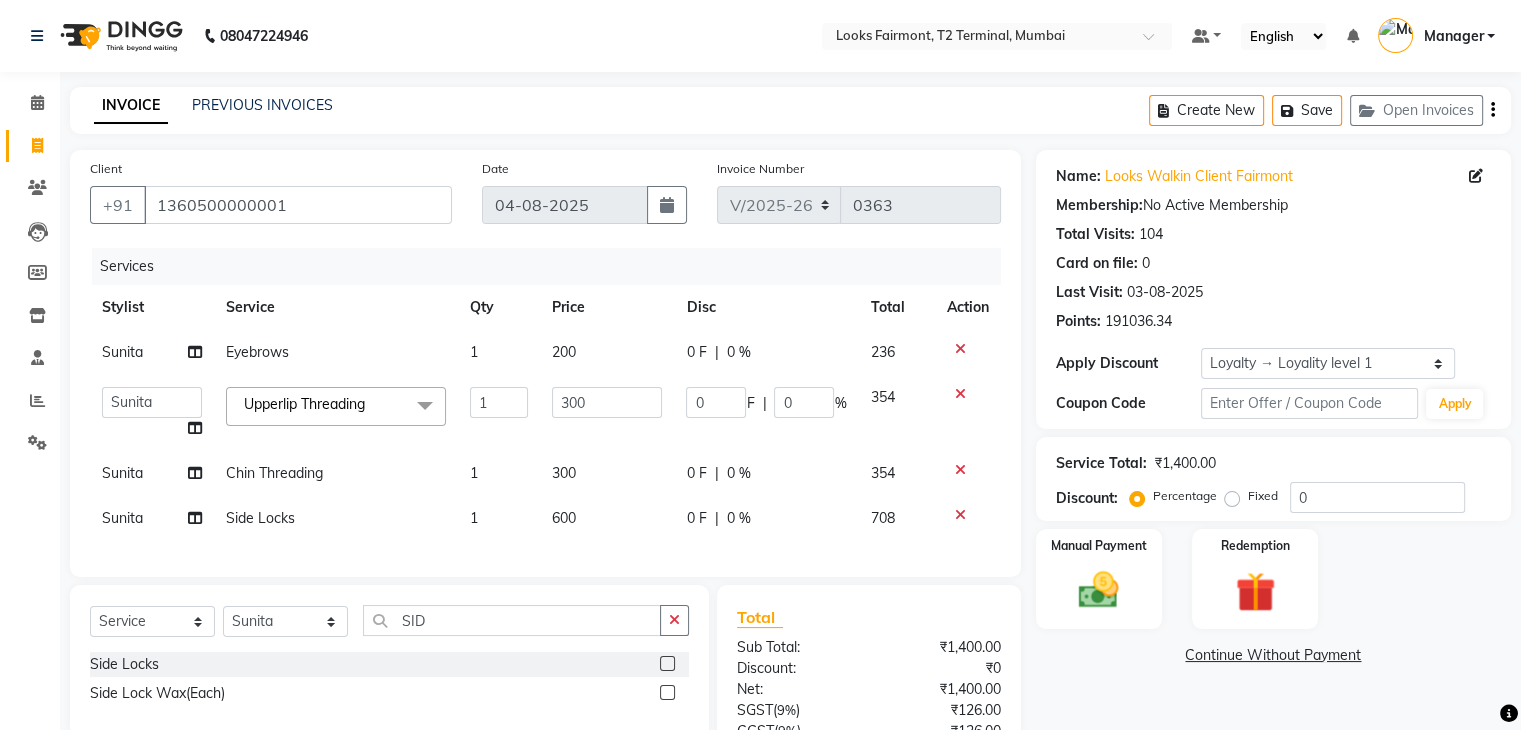 select on "76349" 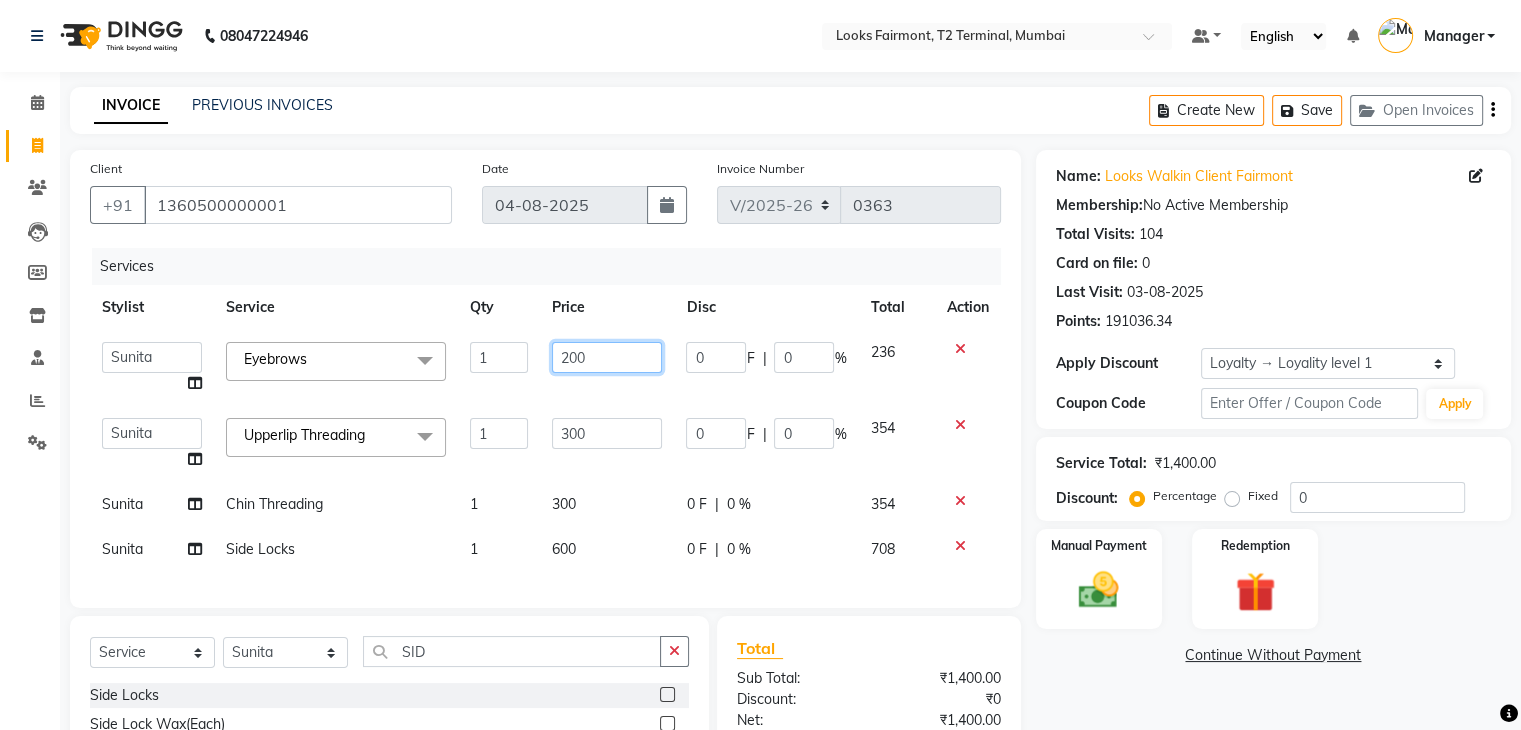drag, startPoint x: 627, startPoint y: 359, endPoint x: 467, endPoint y: 361, distance: 160.0125 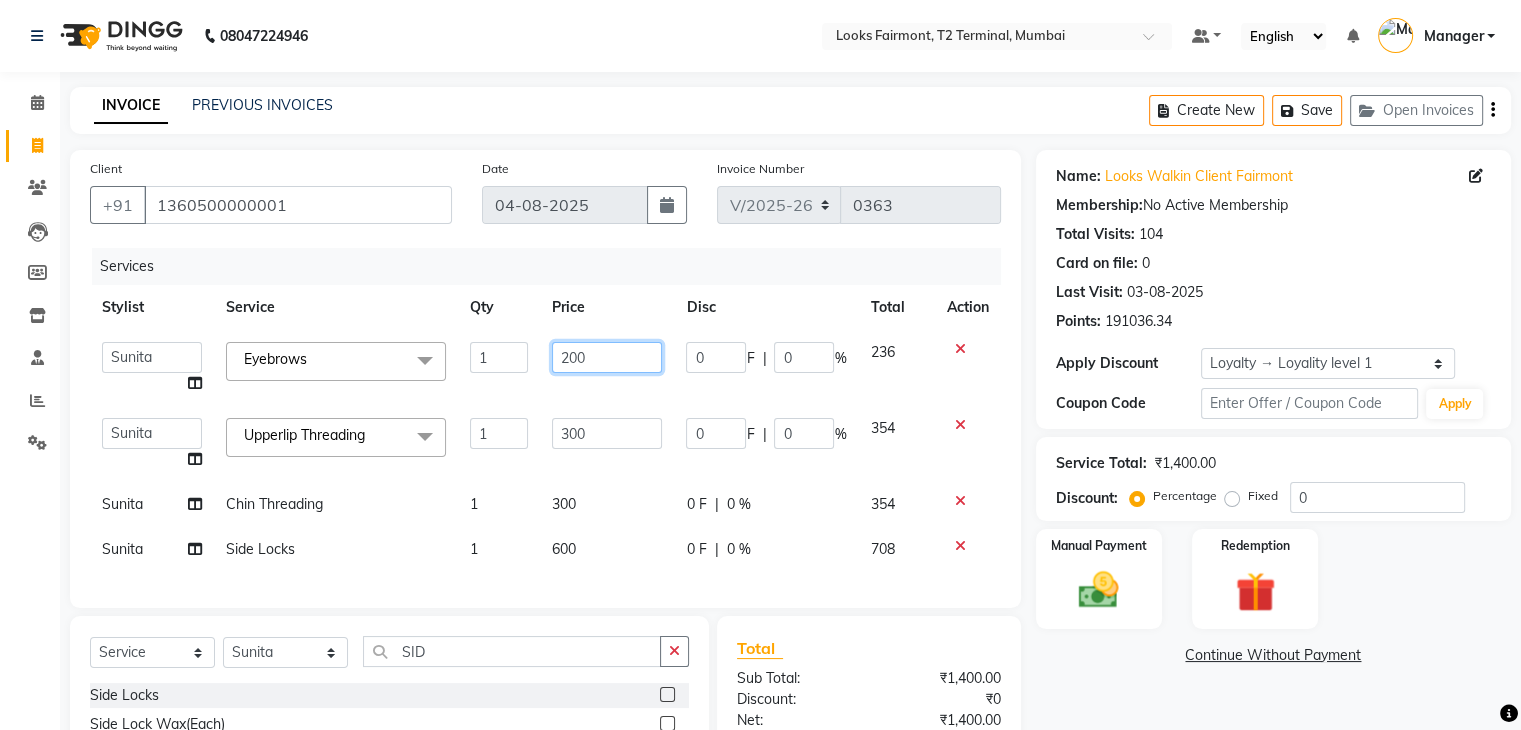 click on "[FIRST]   [LAST]   Counter_Sales   Deepak_asst   Manager   [FIRST]   [FIRST]   [FIRST]   Soring_mgr   [FIRST]   [FIRST]  Eyebrows  x Nail Extension Refill Big Toes French Tip Repair Gel French Extension Gel Tip Repair Gel Infills Gel Overlays Gel Extension Gel Nail Removal Natural Nail Extensions French Nail Extensions Gel Polish Removal Extension Removal Nail Art Recruiter French Ombre Gel Polish Nail Art Nedle Cutical Care Nail Art Brush French Gel Polish French Glitter Gel Polish Gel Polish Touchup                                   Nail Art Per Finger(F)* 3D Nail Art Recruiter Nail Art with Stones/Foil/Stickers per Finger Acrylic Overlays Finger Tip Repair Acrylic Removal Gel Polish Application Gel Overlays Refills  Stick on Nails Full Arms Bleach Face Bleach(F) Bleach Full Back/Front Full Body Bleach Half Front/Back Full Legs Bleach Detan(F) Detan(M) Face Bleach(M) Detan Face & Neck Bleach Face and Neck Detan / Bleach Feet Detan / Bleach Under Arms Pre Groom Makeup Base Makeup Bridal Makeup Reception Makeup Liner" 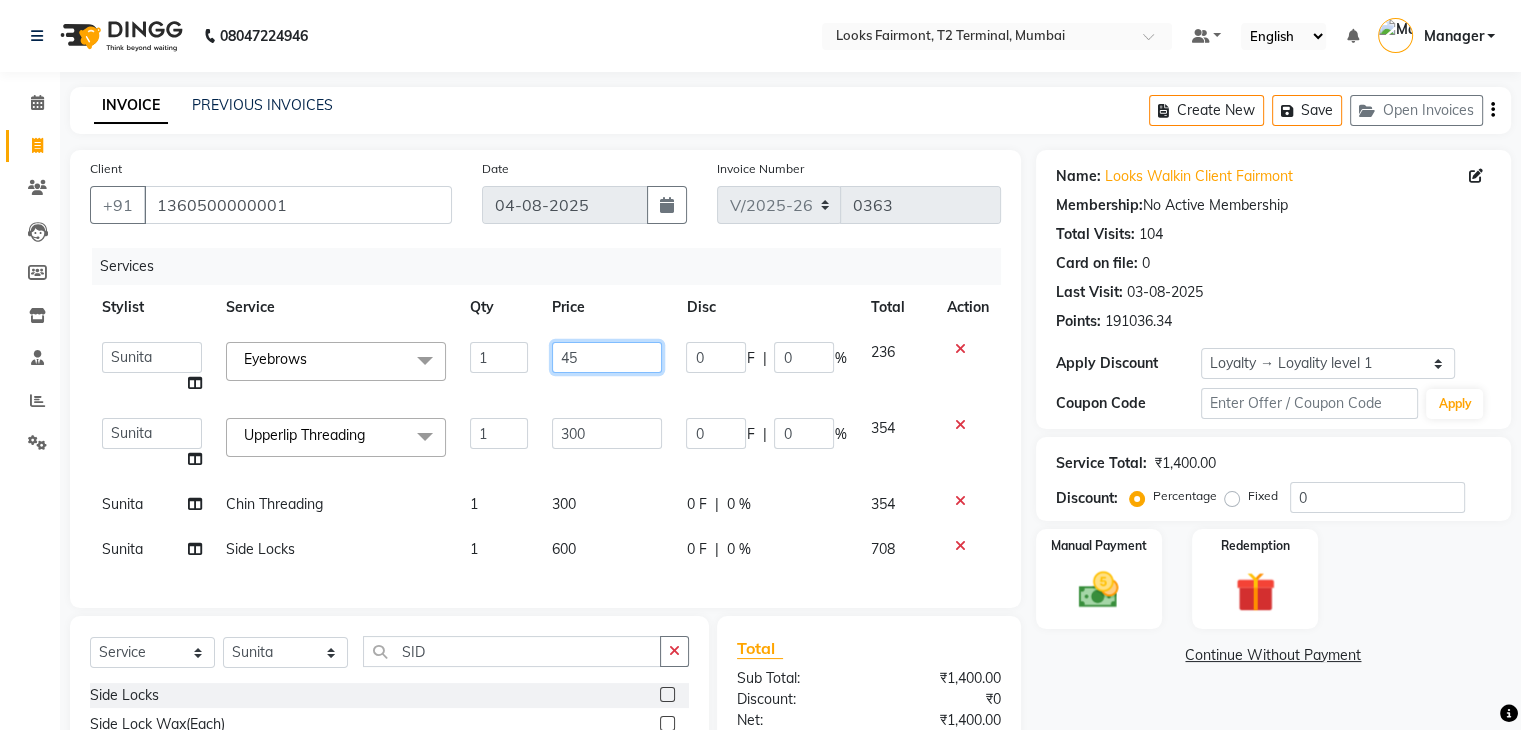 type on "450" 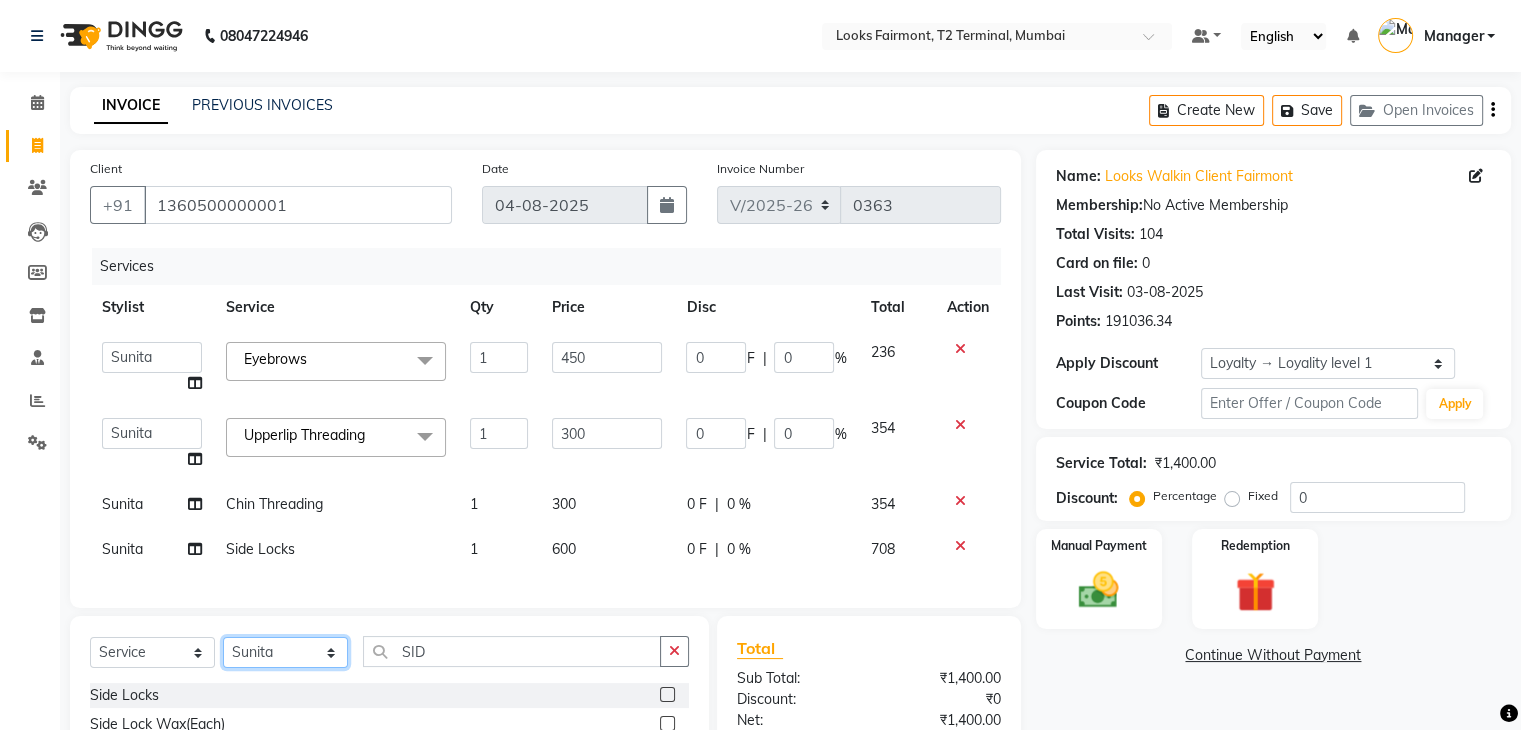 click on "Select  Service  Product  Membership  Package Voucher Prepaid Gift Card  Select Stylist [FIRST] [LAST] Counter_Sales Deepak_asst Manager [FIRST] [FIRST] [FIRST] Soring_mgr [FIRST] [FIRST] CHIN Chin Threading  Chin Waxing" 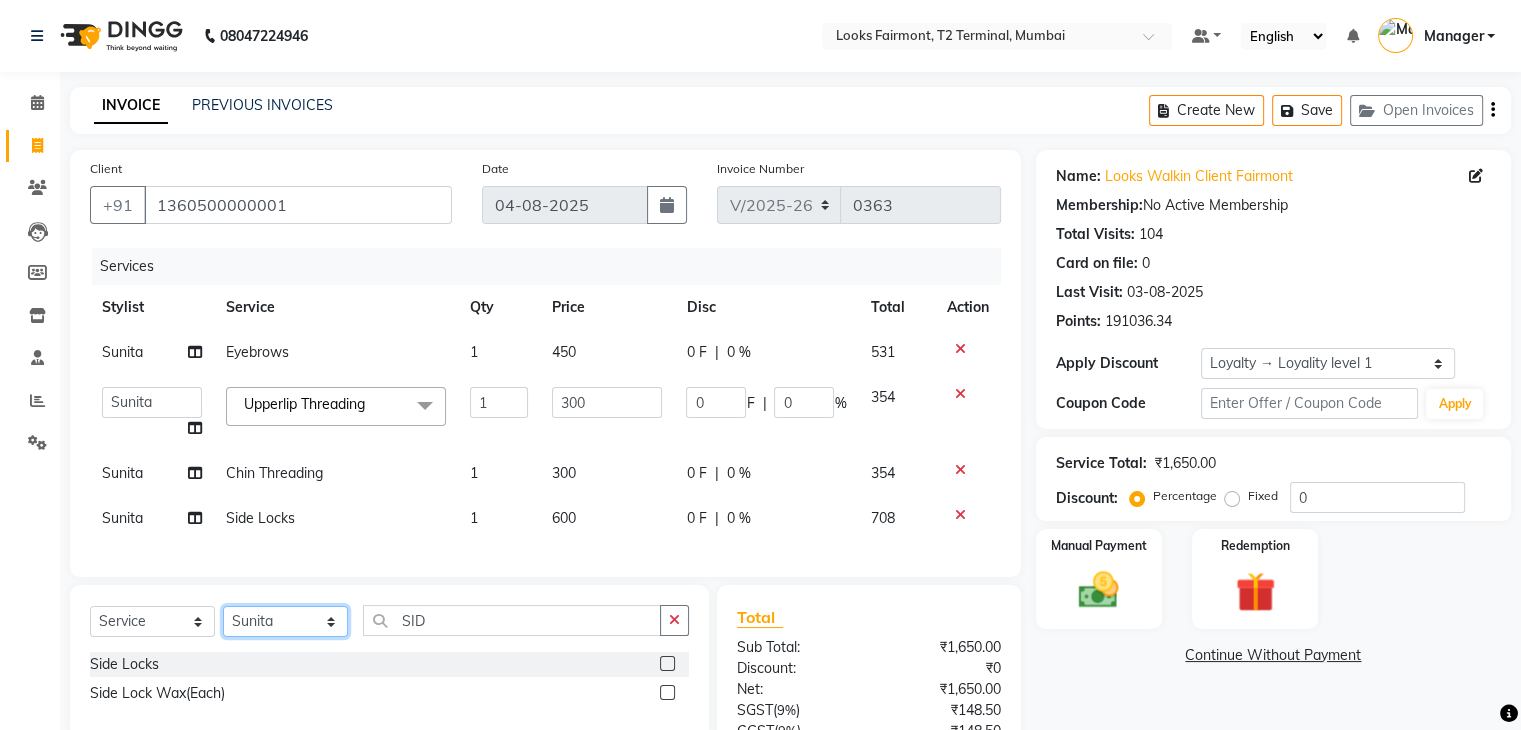 select on "84887" 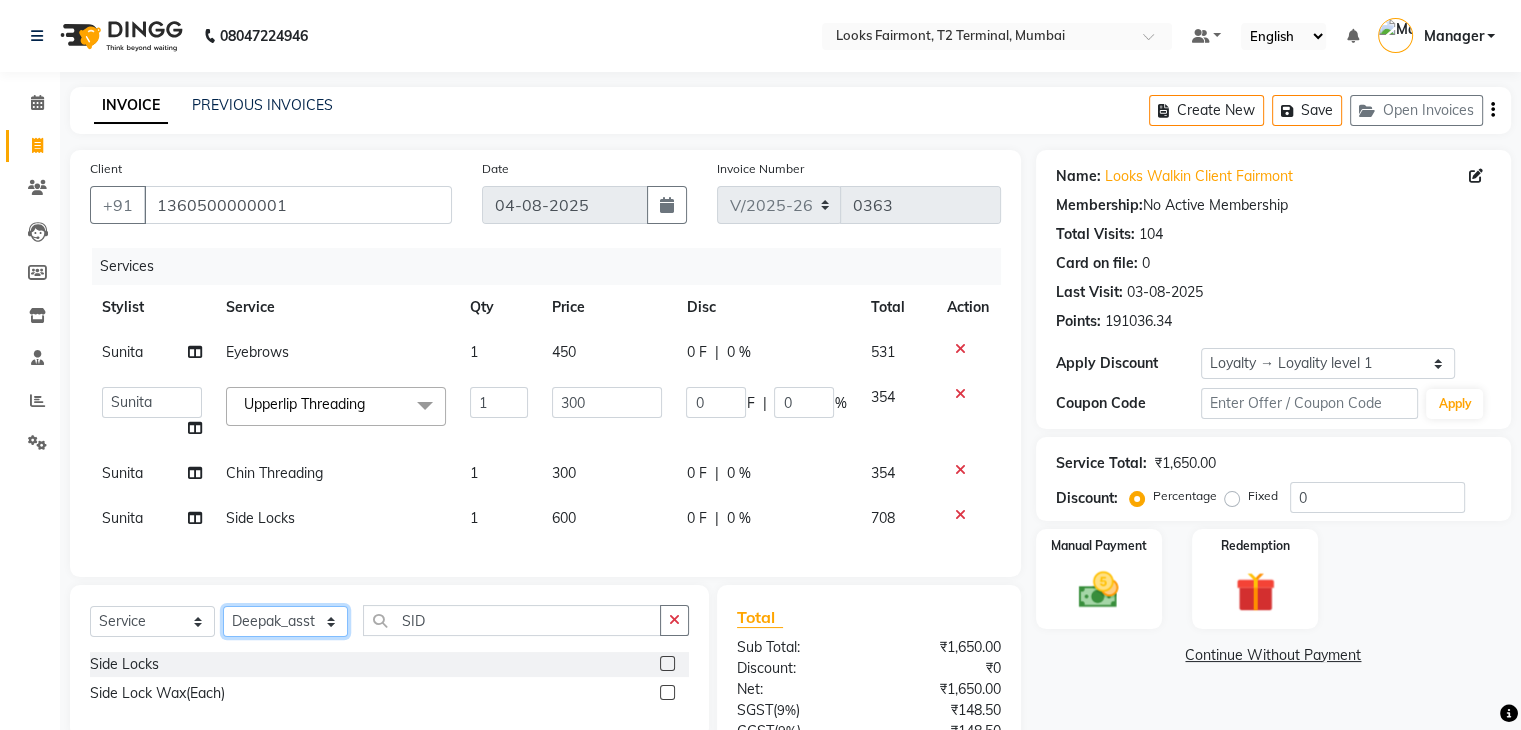 click on "Select Stylist Adil Anisa Counter_Sales Deepak_asst Manager Nisha Preeti Rais Soring_mgr Sunita Tajuddin" 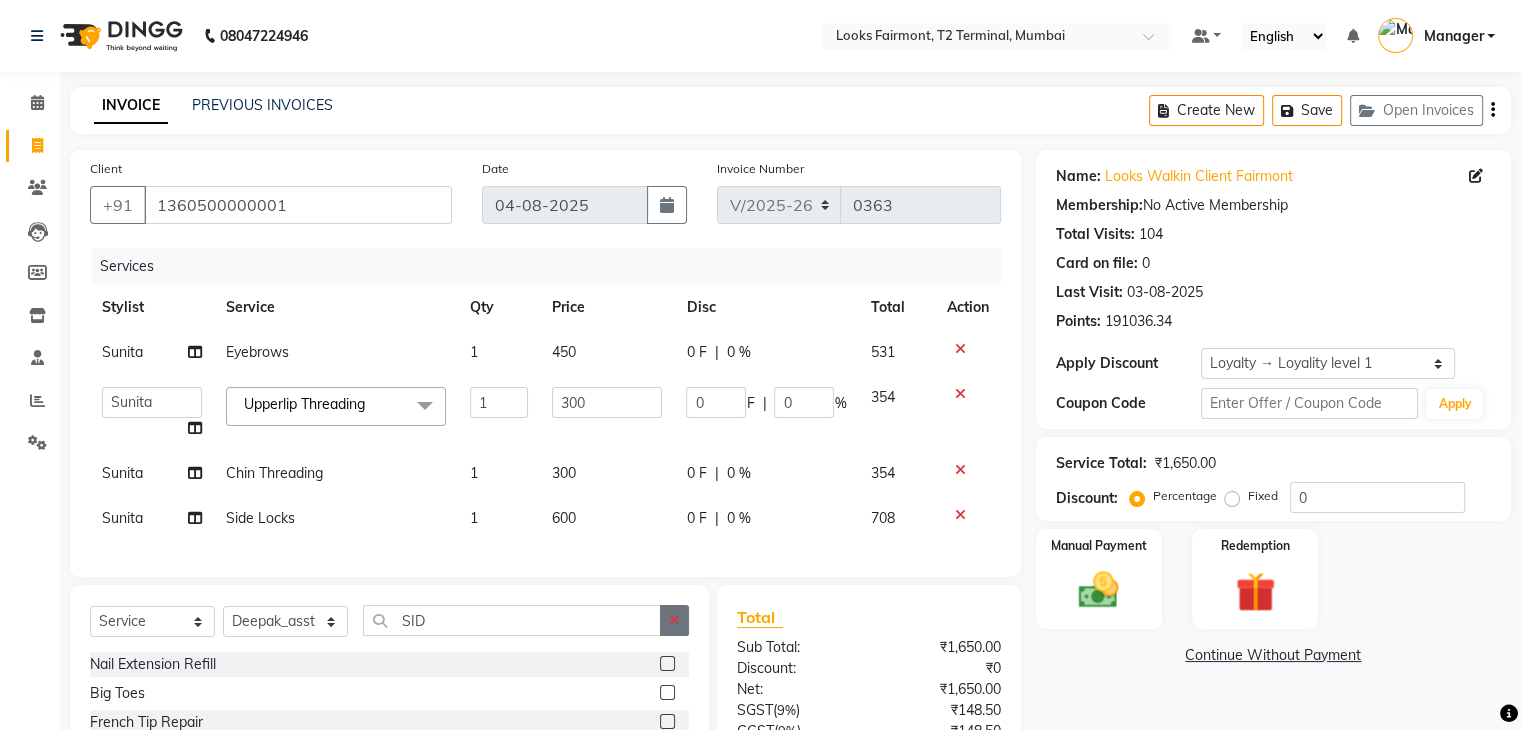 click 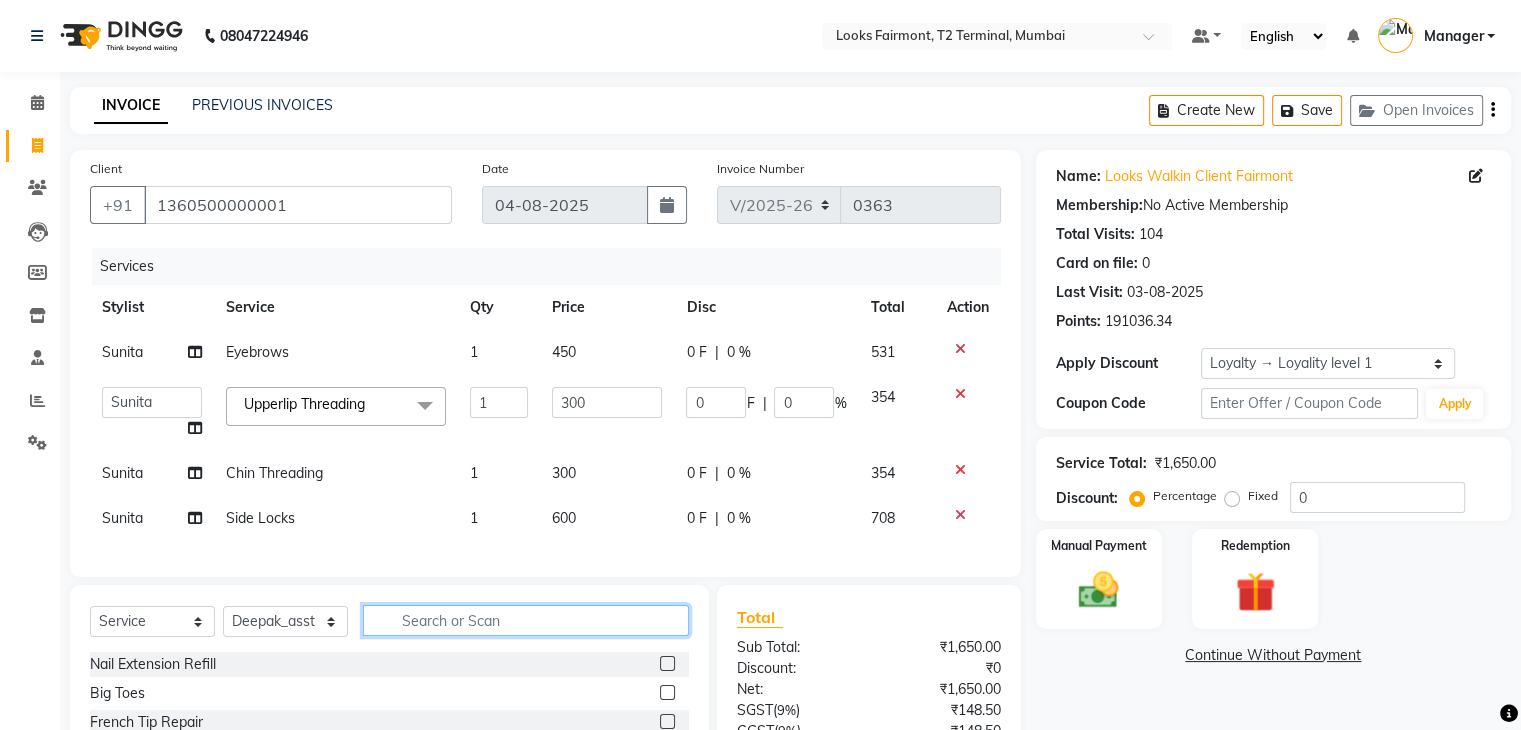 click 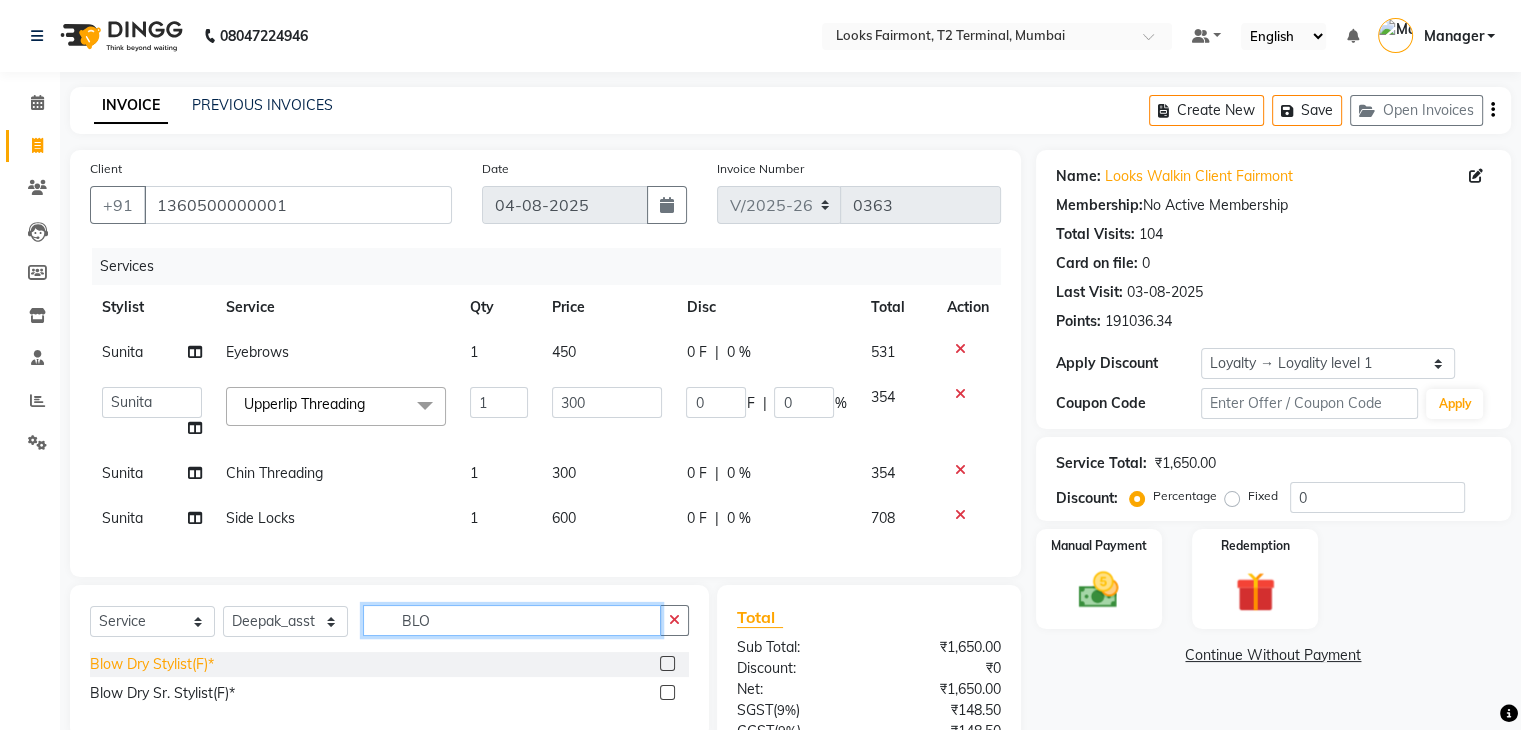 type on "BLO" 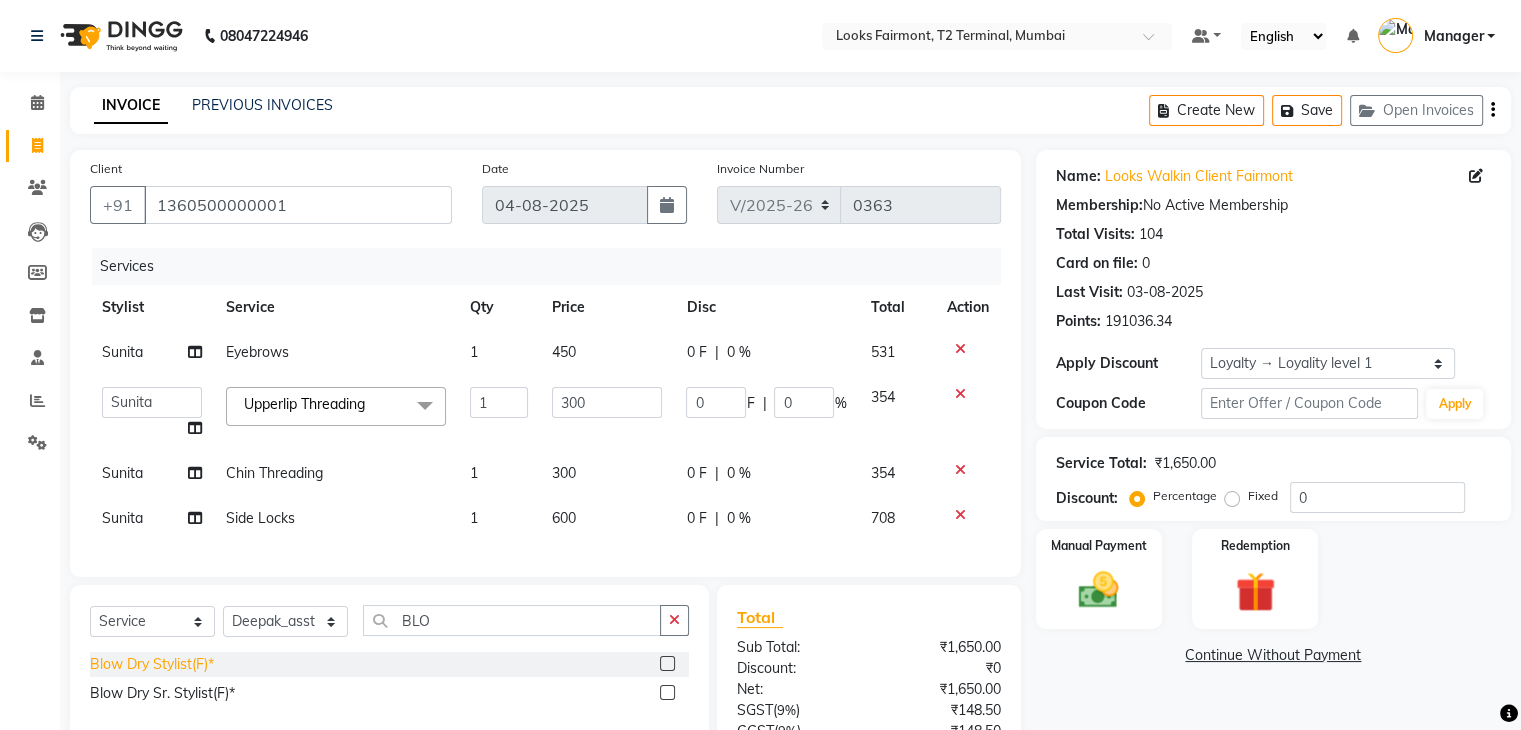 click on "Blow Dry Stylist(F)*" 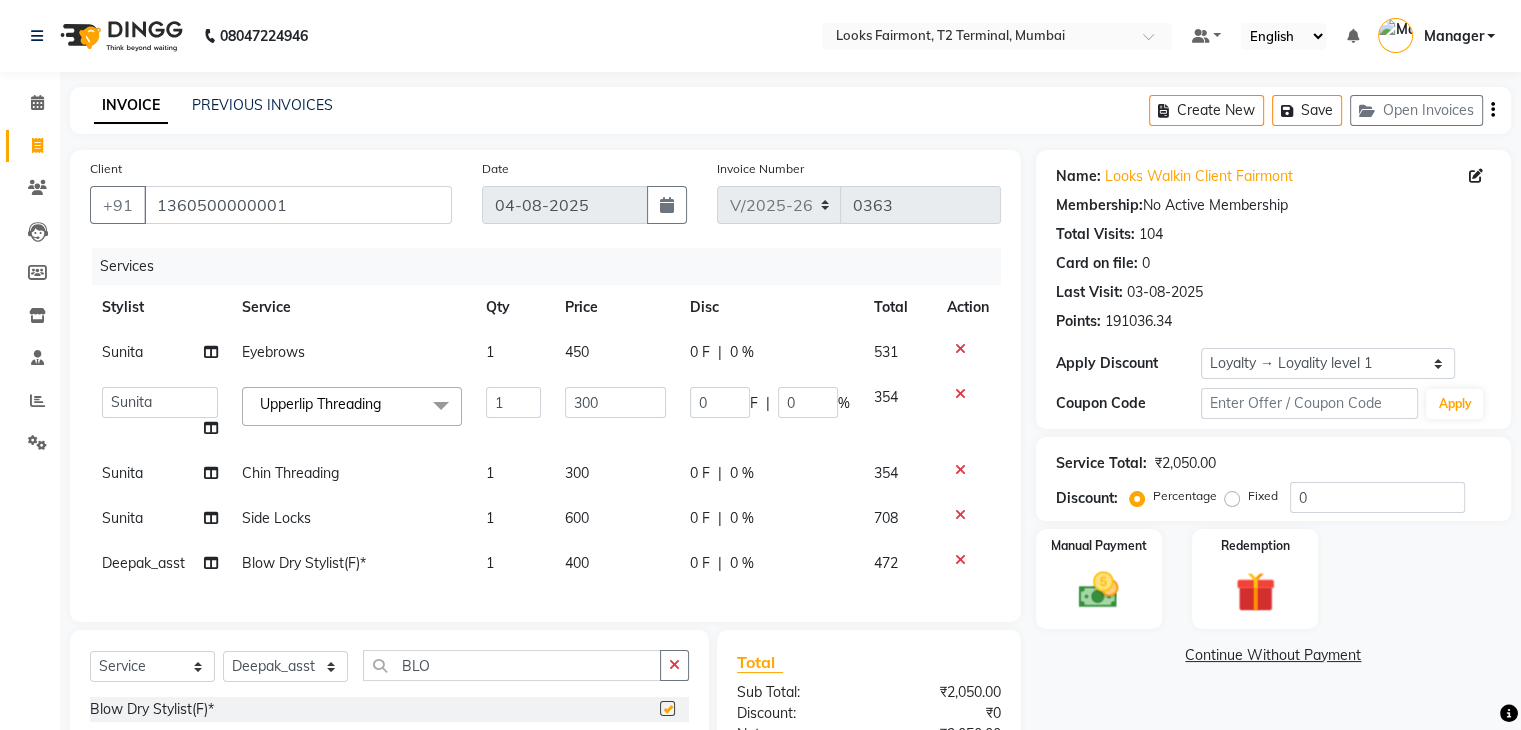 checkbox on "false" 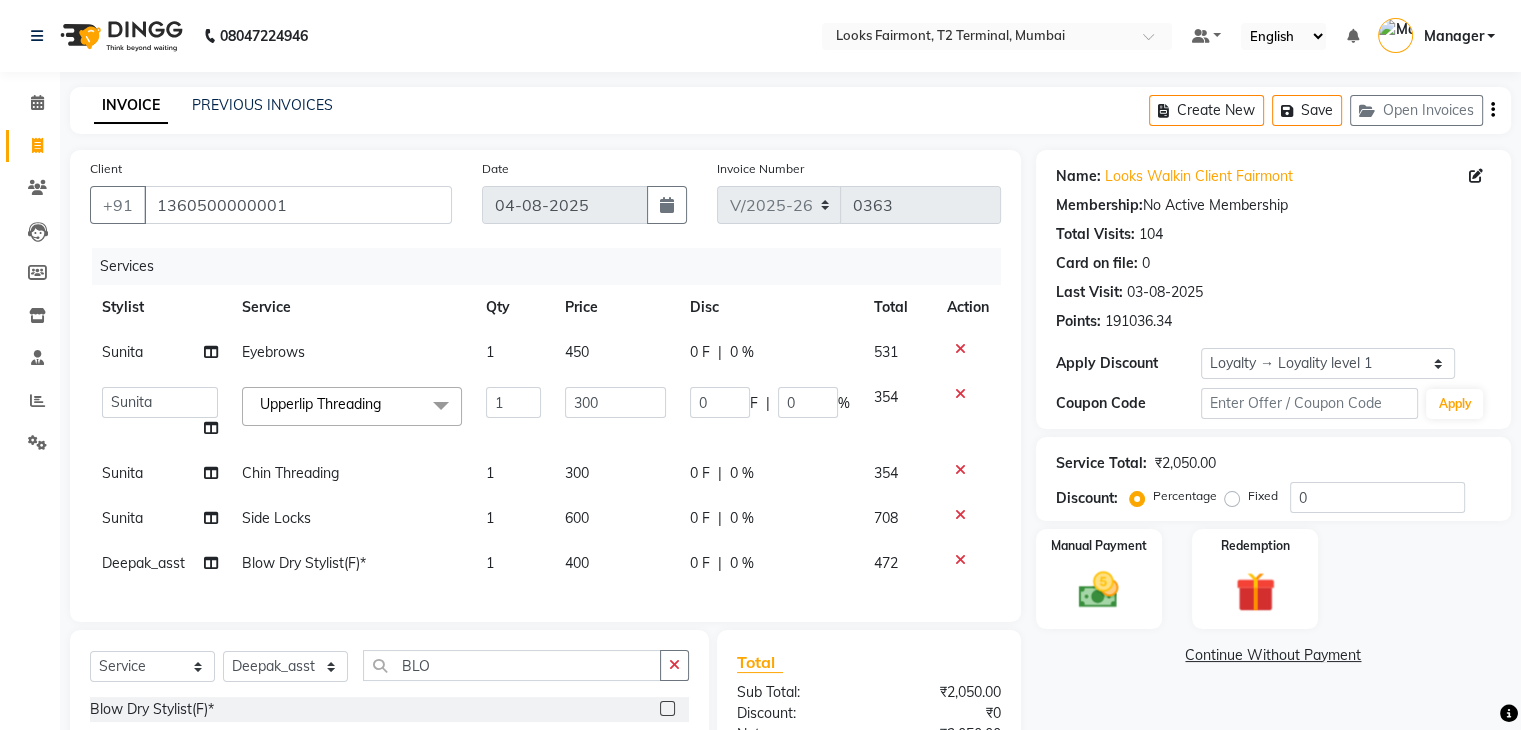 click on "400" 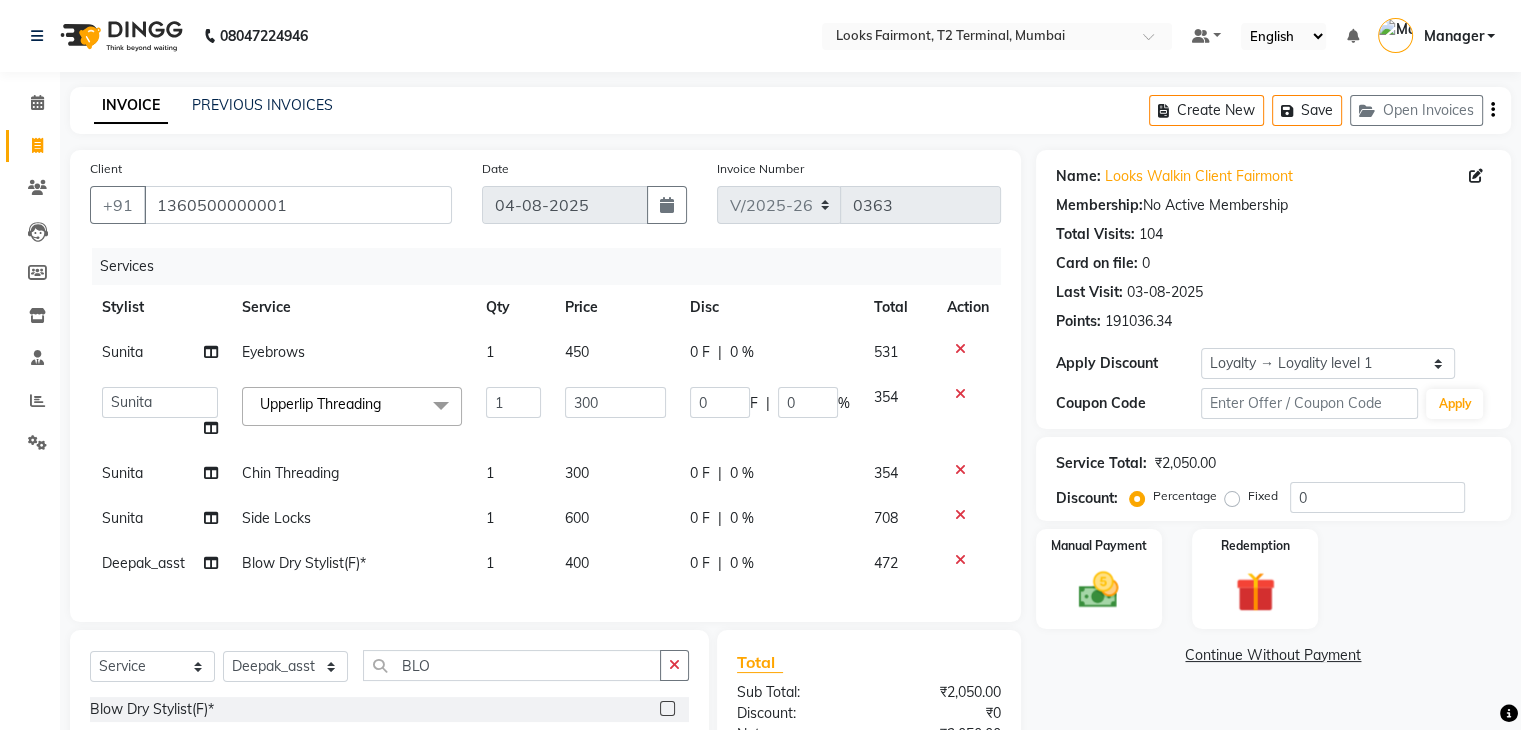 select on "84887" 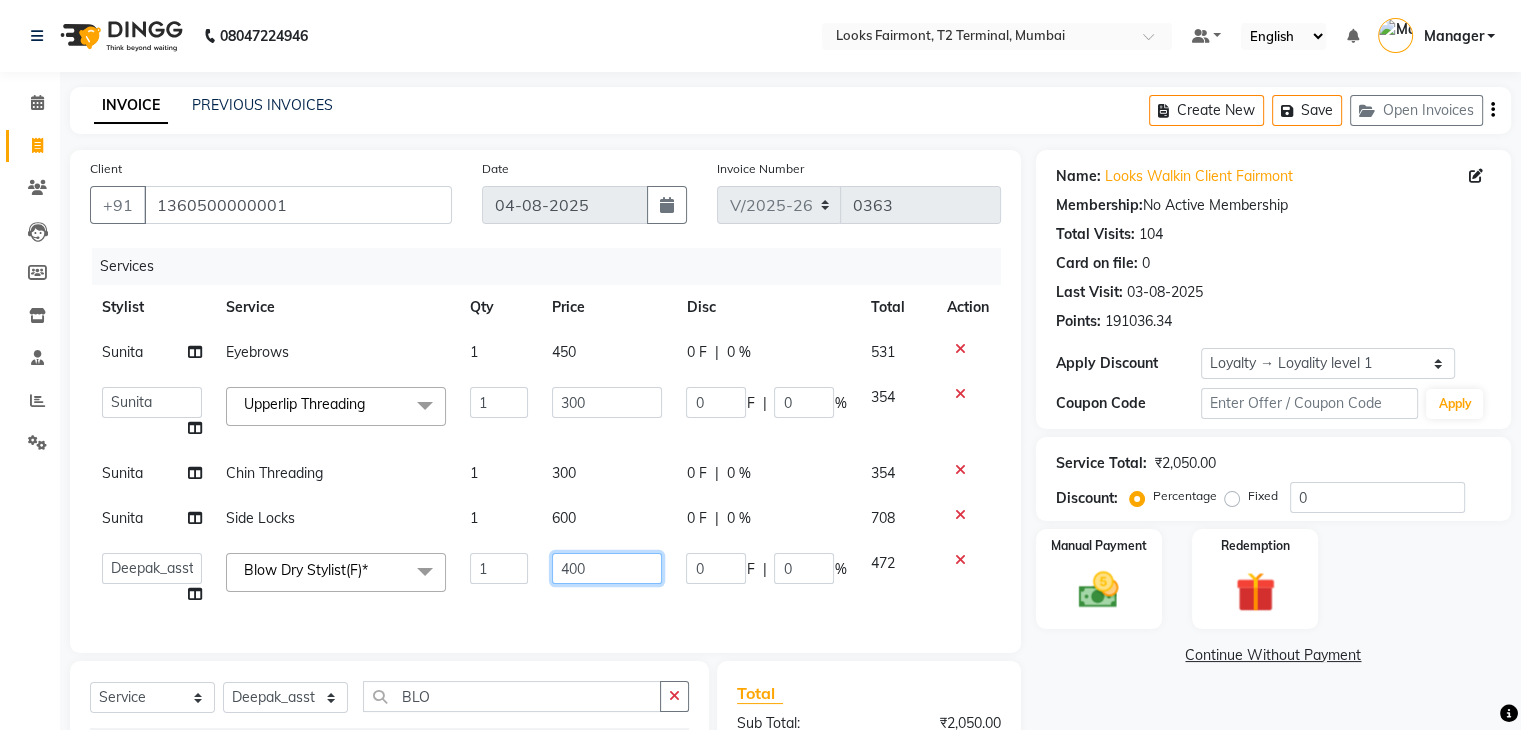 drag, startPoint x: 611, startPoint y: 573, endPoint x: 516, endPoint y: 561, distance: 95.7549 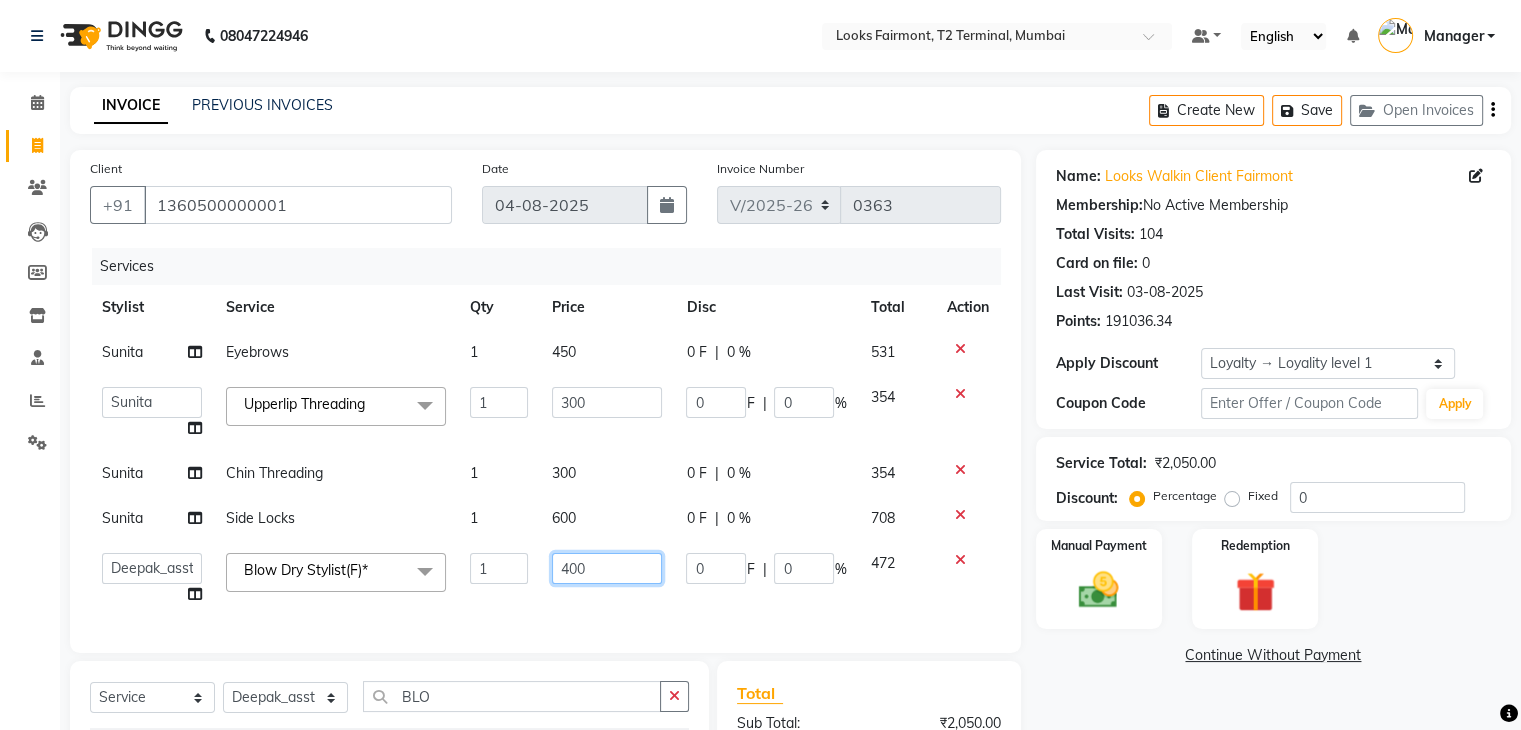 click on "[FIRST]   [LAST]   Counter_Sales   Deepak_asst   Manager   [FIRST]   [FIRST]   [FIRST]   Soring_mgr   [FIRST]   [FIRST]  Blow Dry Stylist(F)*  x Nail Extension Refill Big Toes French Tip Repair Gel French Extension Gel Tip Repair Gel Infills Gel Overlays Gel Extension Gel Nail Removal Natural Nail Extensions French Nail Extensions Gel Polish Removal Extension Removal Nail Art Recruiter French Ombre Gel Polish Nail Art Nedle Cutical Care Nail Art Brush French Gel Polish French Glitter Gel Polish Gel Polish Touchup                                   Nail Art Per Finger(F)* 3D Nail Art Recruiter Nail Art with Stones/Foil/Stickers per Finger Acrylic Overlays Finger Tip Repair Acrylic Removal Gel Polish Application Gel Overlays Refills  Stick on Nails Full Arms Bleach Face Bleach(F) Bleach Full Back/Front Full Body Bleach Half Front/Back Full Legs Bleach Detan(F) Detan(M) Face Bleach(M) Detan Face & Neck Bleach Face and Neck Detan / Bleach Feet Detan / Bleach Under Arms Pre Groom Makeup Base Makeup Bridal Makeup Eye Makeup" 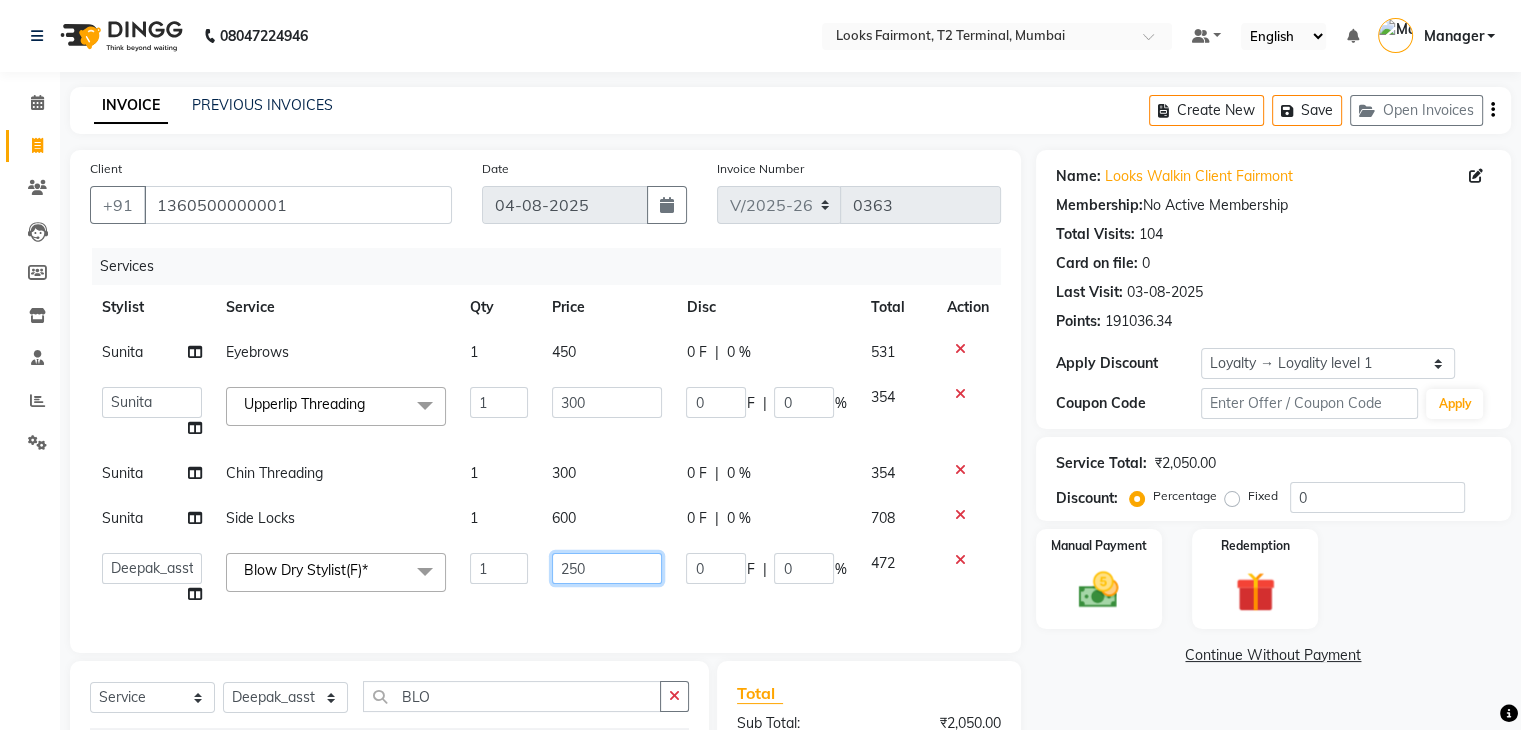 type on "2500" 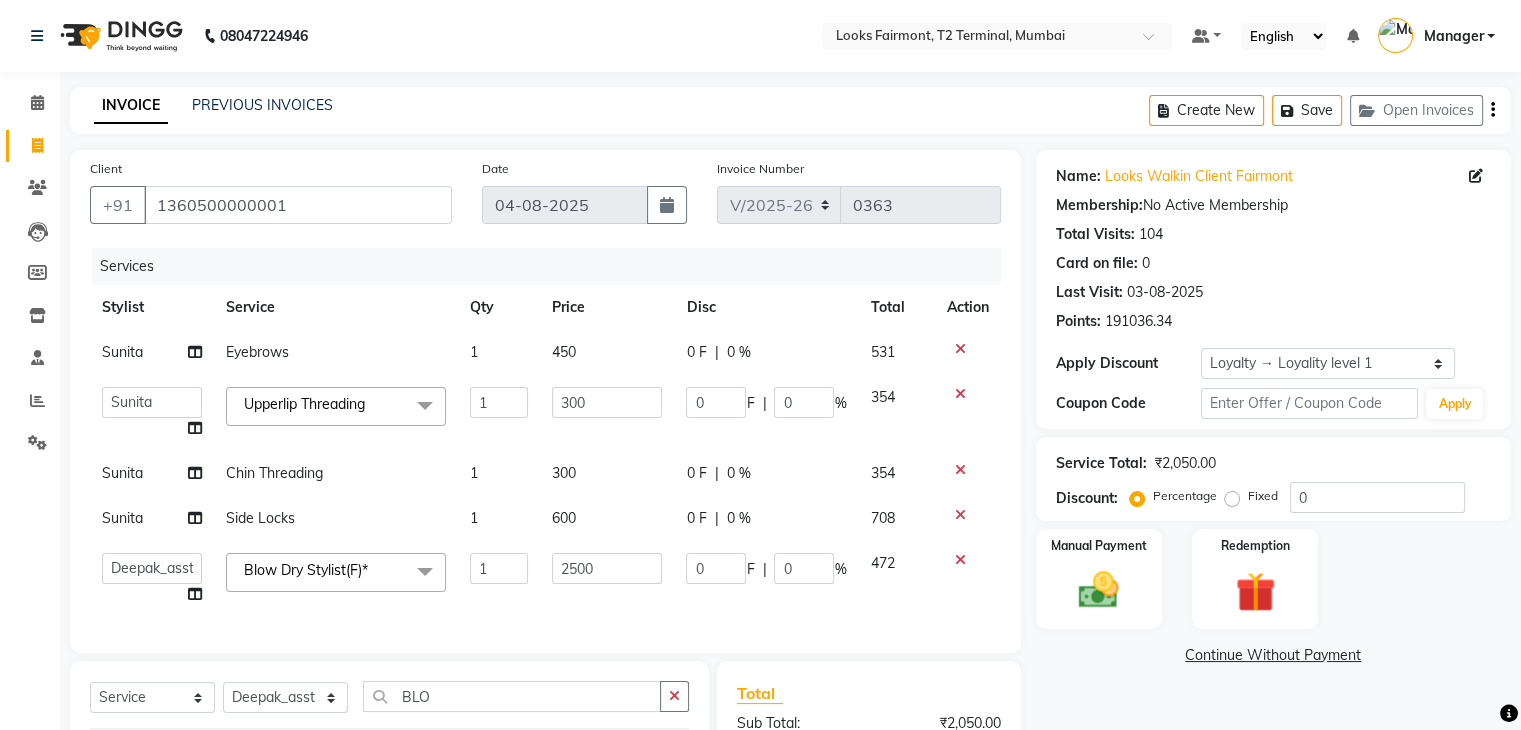 click on "Continue Without Payment" 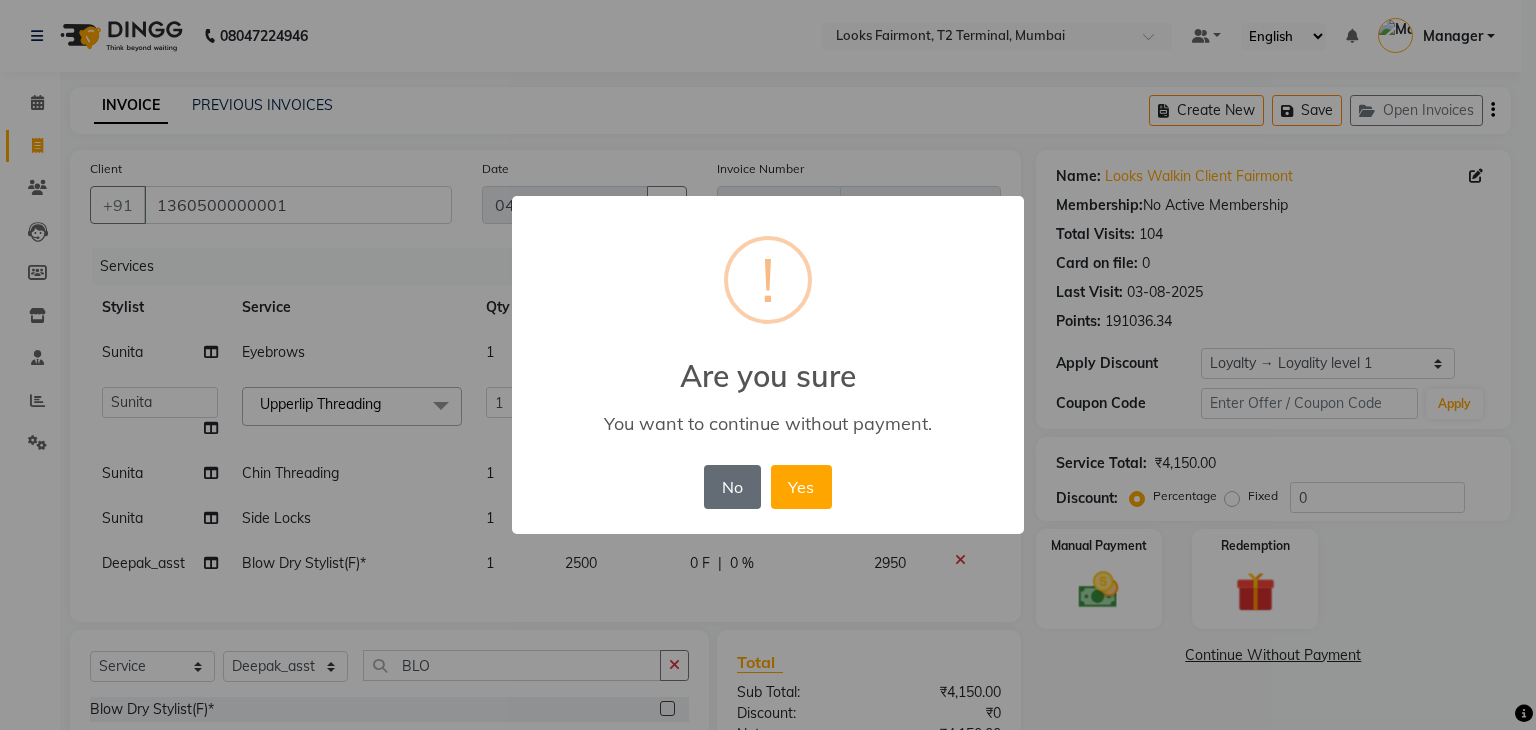 click on "No" at bounding box center [732, 487] 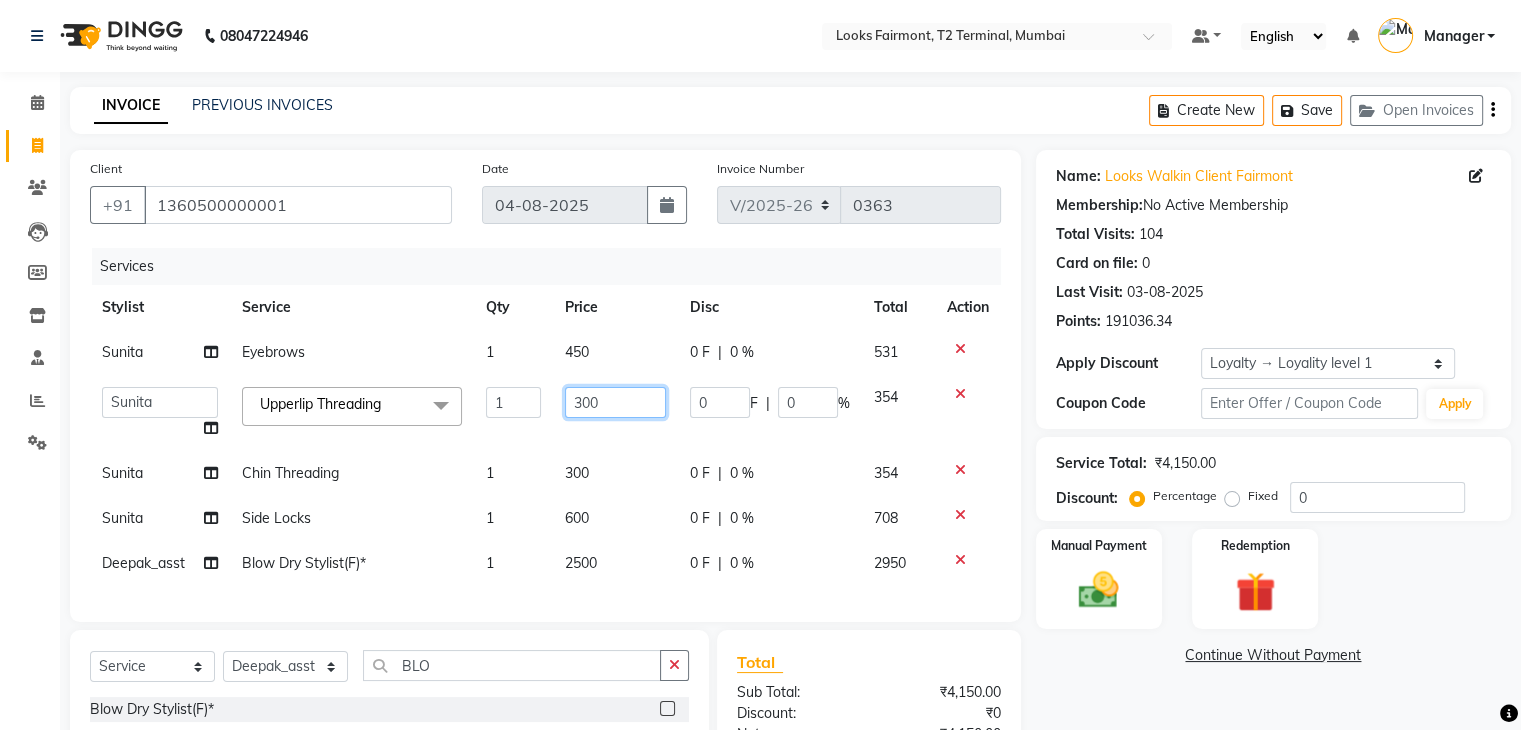 drag, startPoint x: 610, startPoint y: 406, endPoint x: 1022, endPoint y: 400, distance: 412.0437 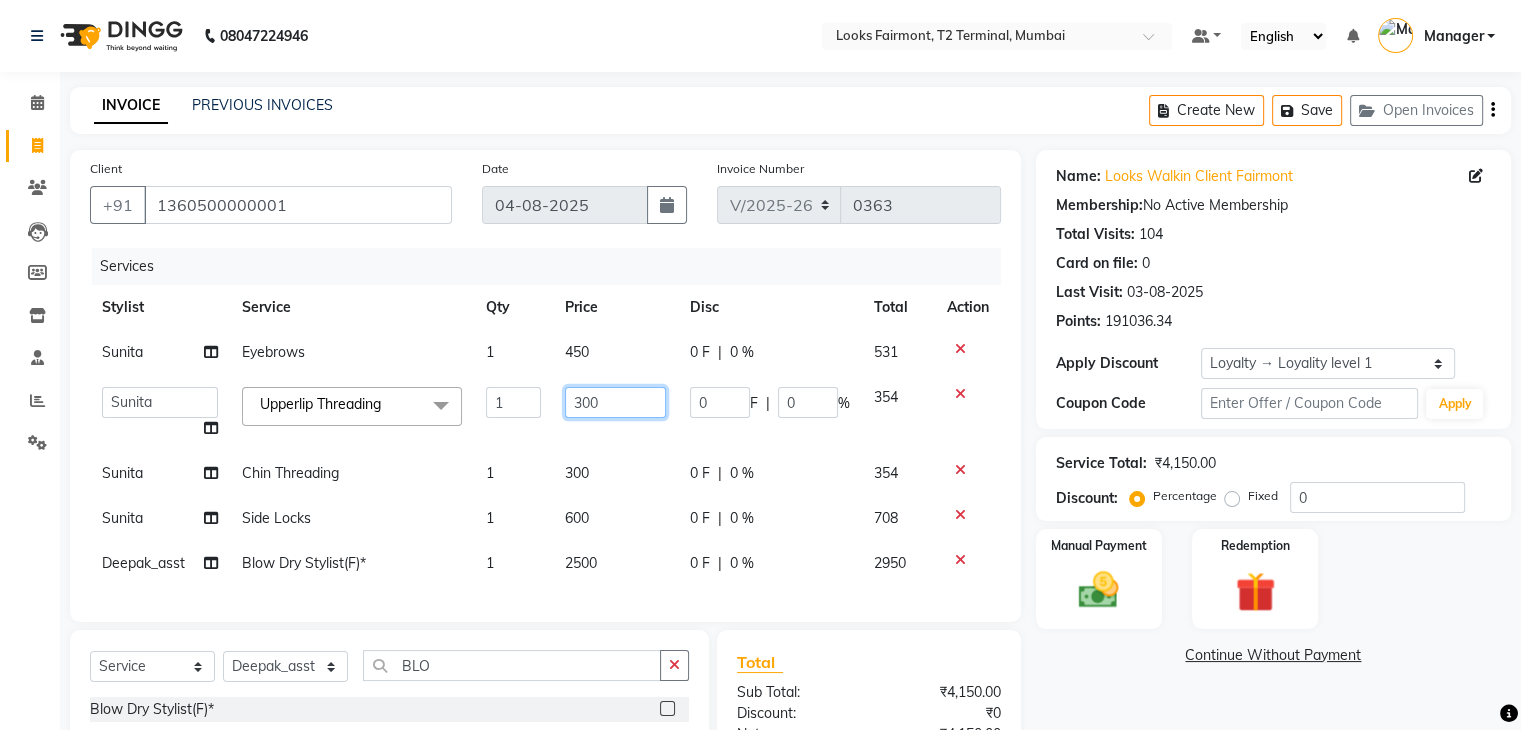 click on "300" 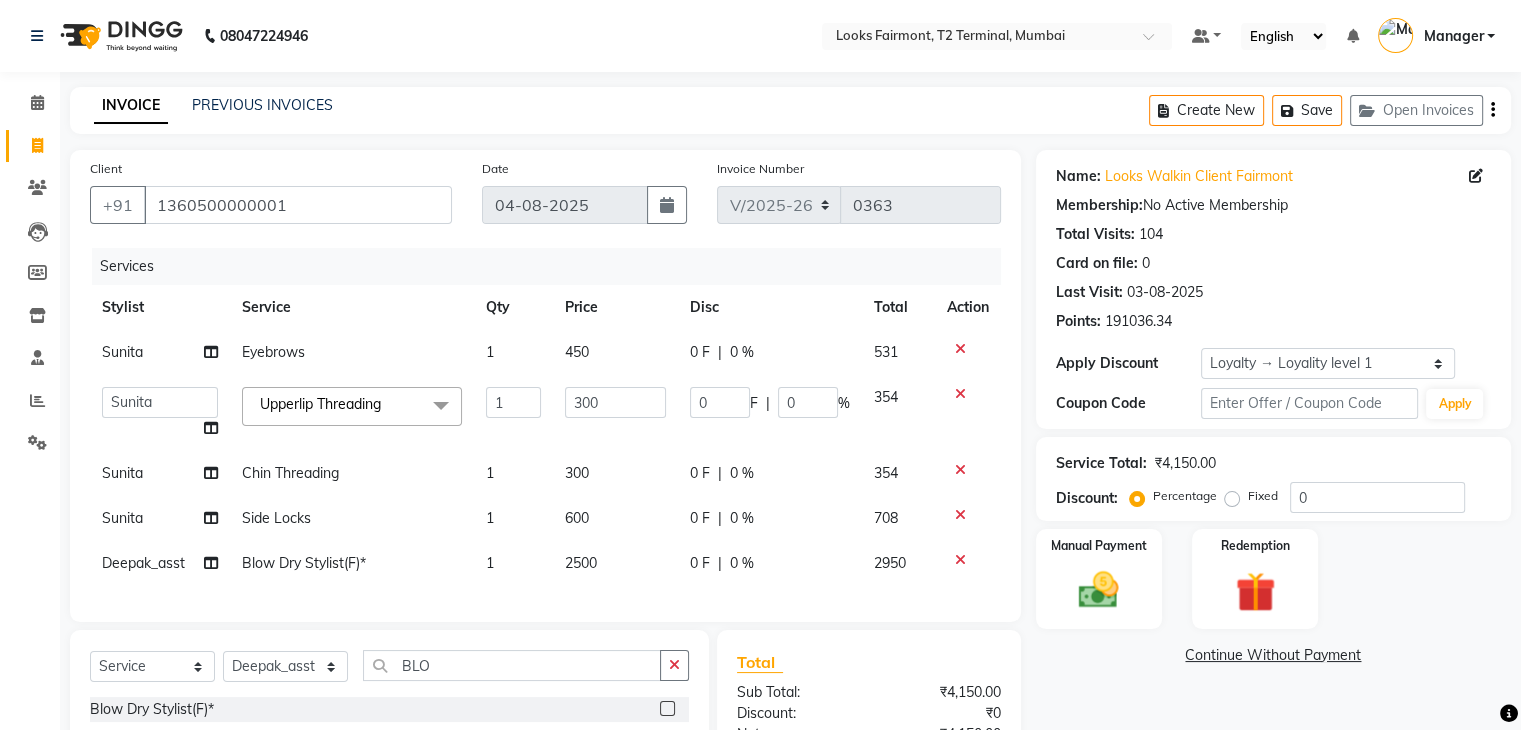 click on "191036.34" 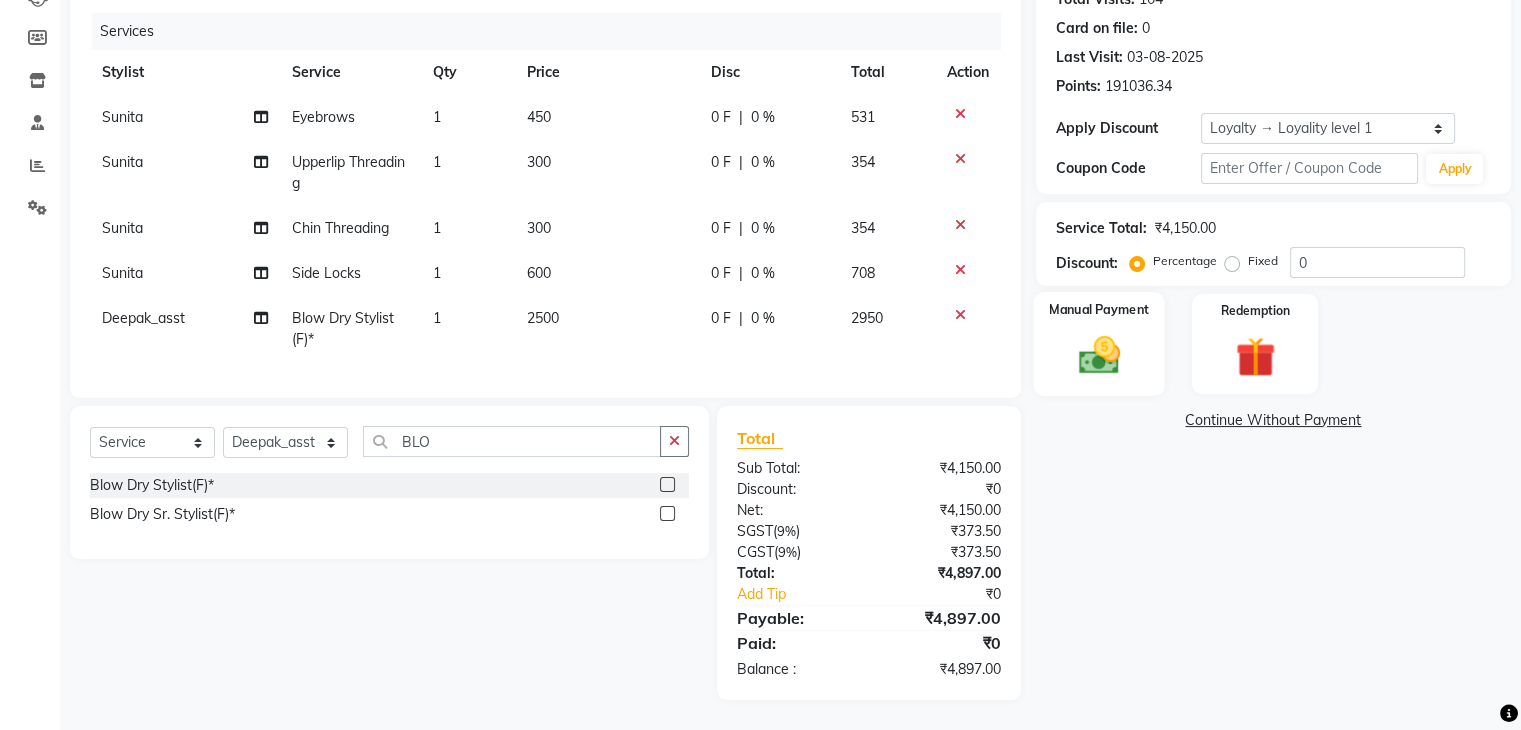 scroll, scrollTop: 251, scrollLeft: 0, axis: vertical 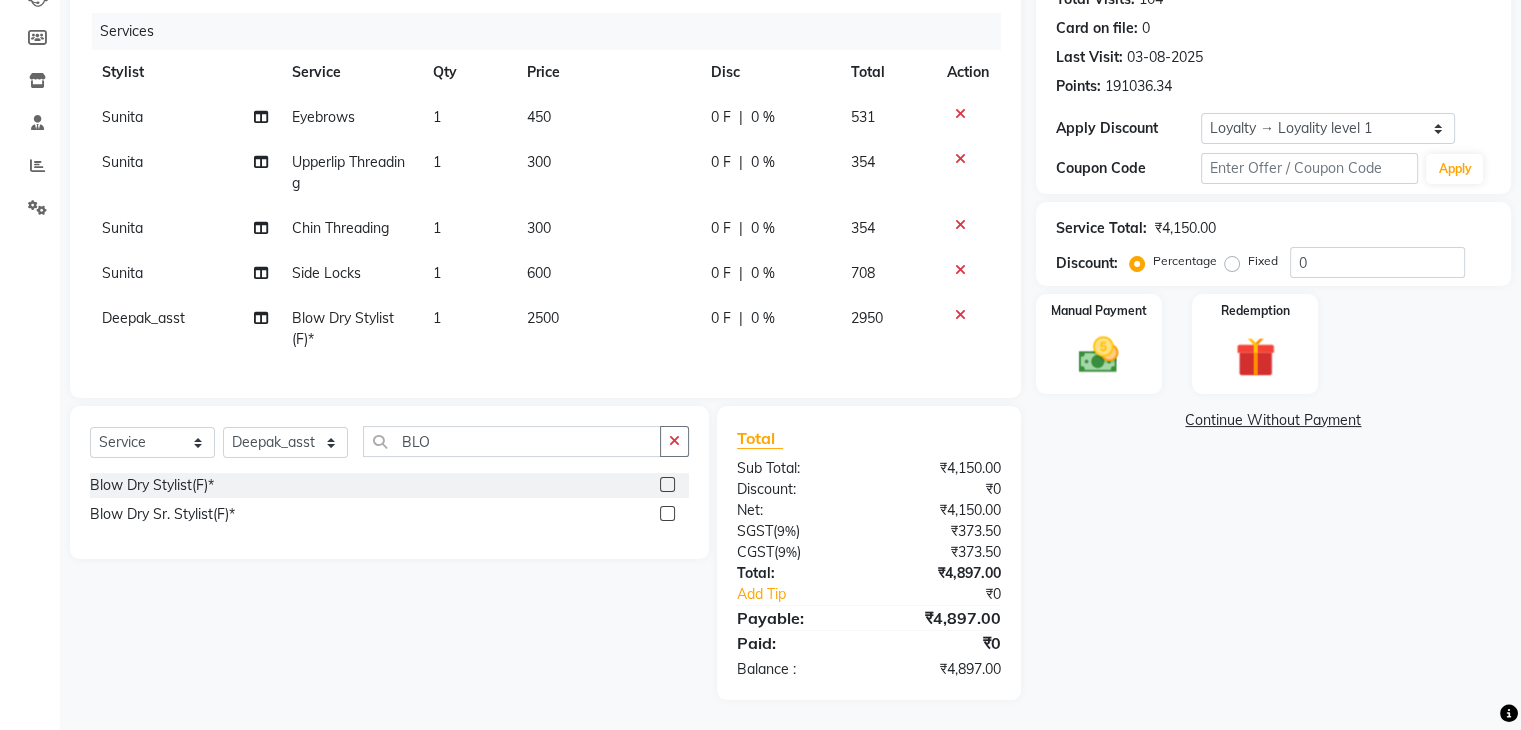 click on "Name: Looks Walkin Client Fairmont Membership:  No Active Membership  Total Visits:  104 Card on file:  0 Last Visit:   03-08-2025 Points:   191036.34  Apply Discount Select  Loyalty → Loyality level 1  Coupon Code Apply Service Total:  ₹4,150.00  Discount:  Percentage   Fixed  0 Manual Payment Redemption  Continue Without Payment" 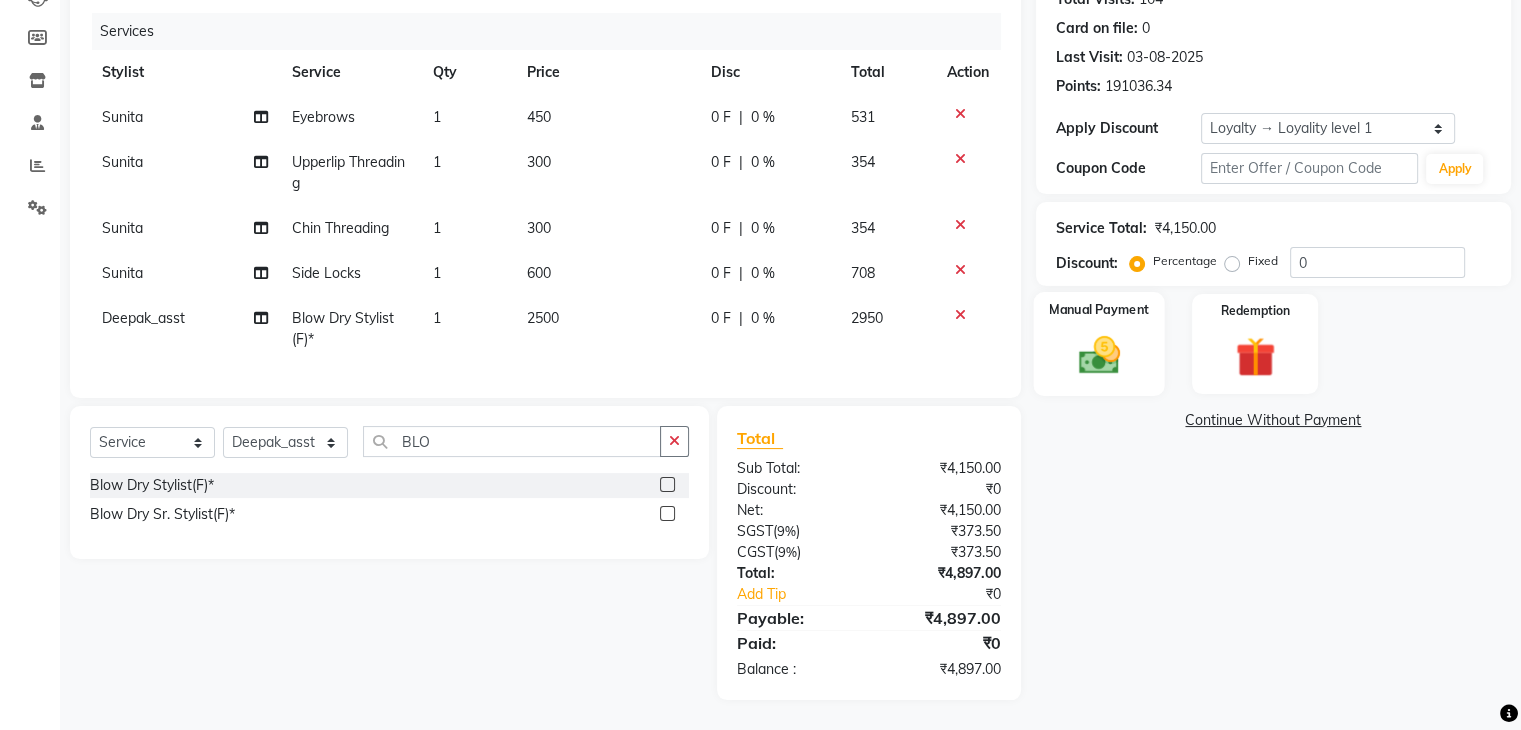 click 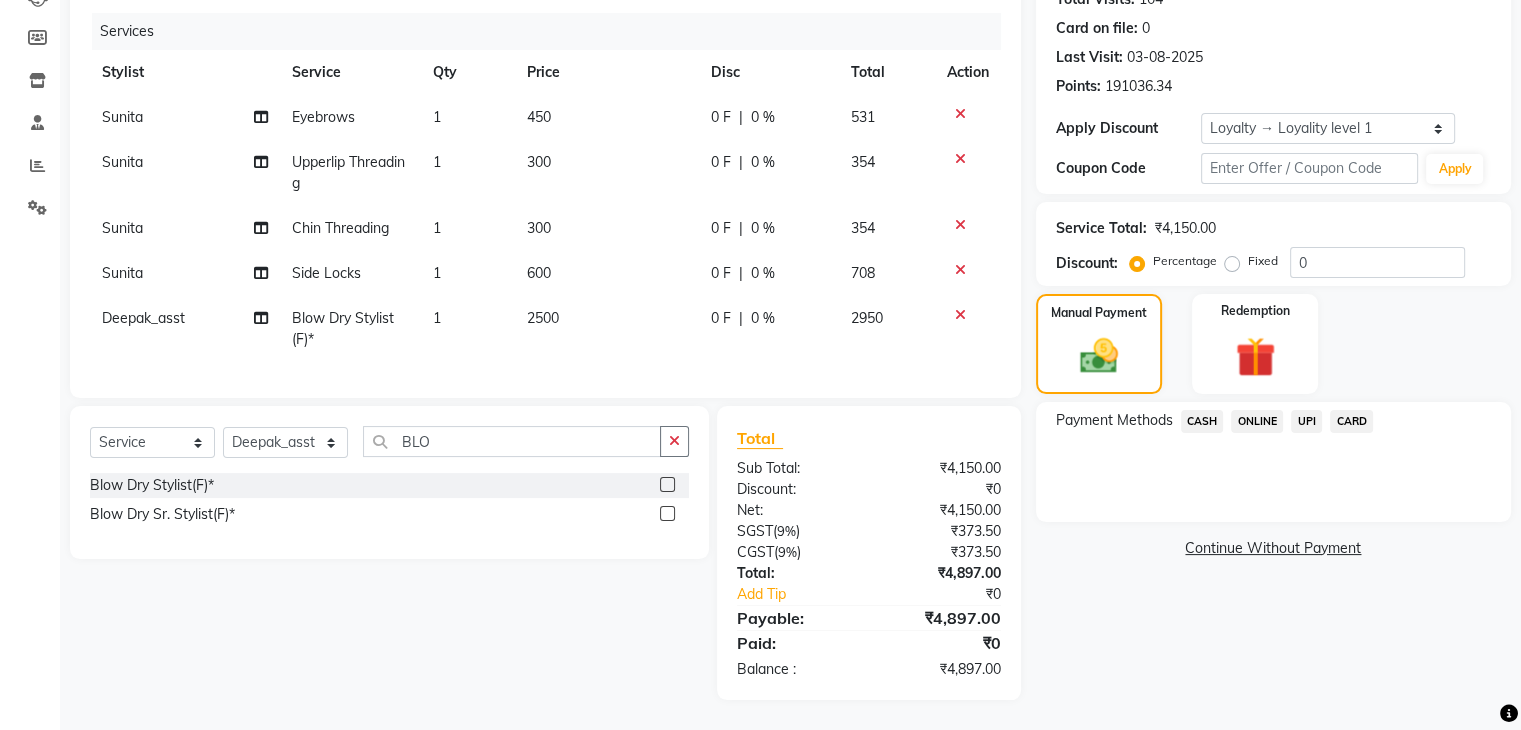 click on "CASH" 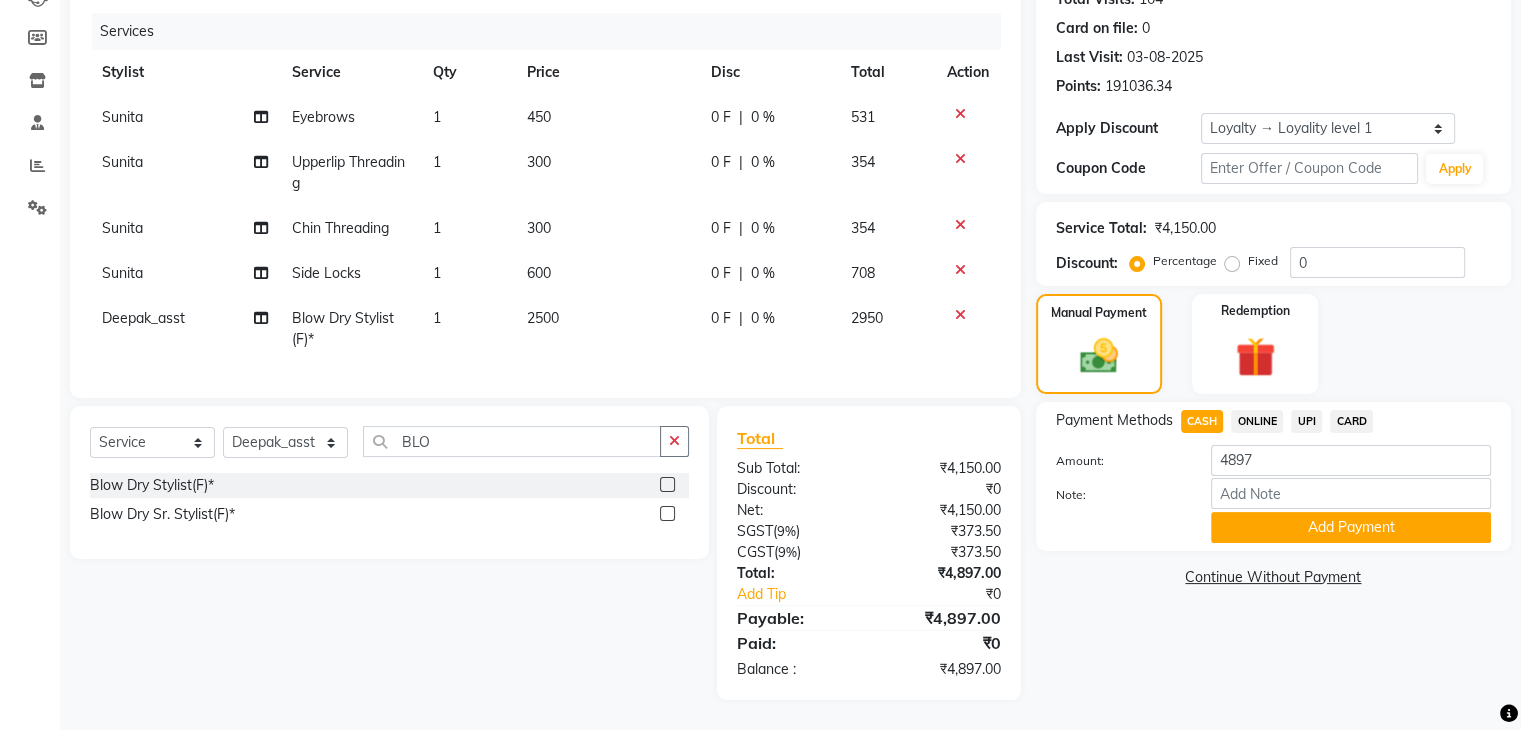 click on "Add Payment" 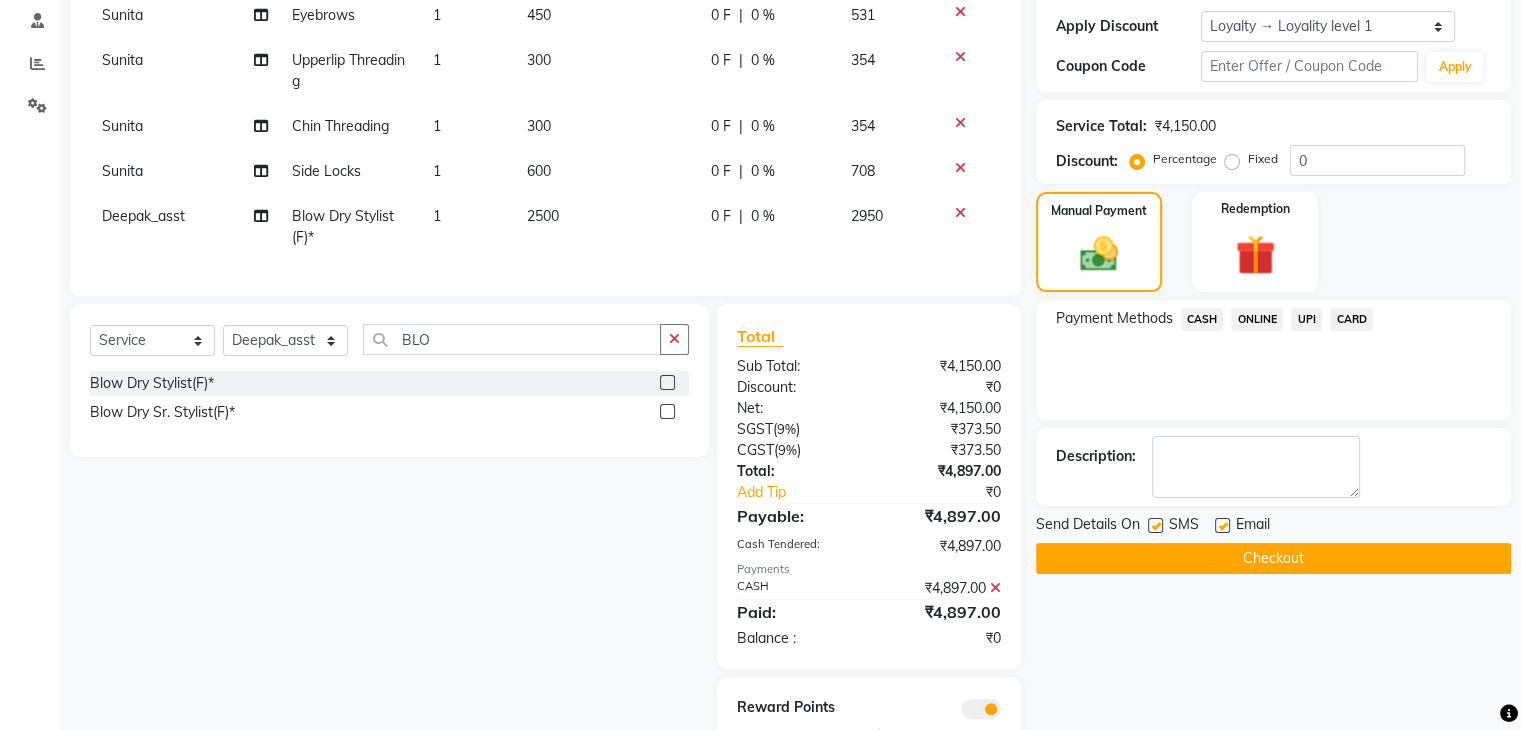 scroll, scrollTop: 422, scrollLeft: 0, axis: vertical 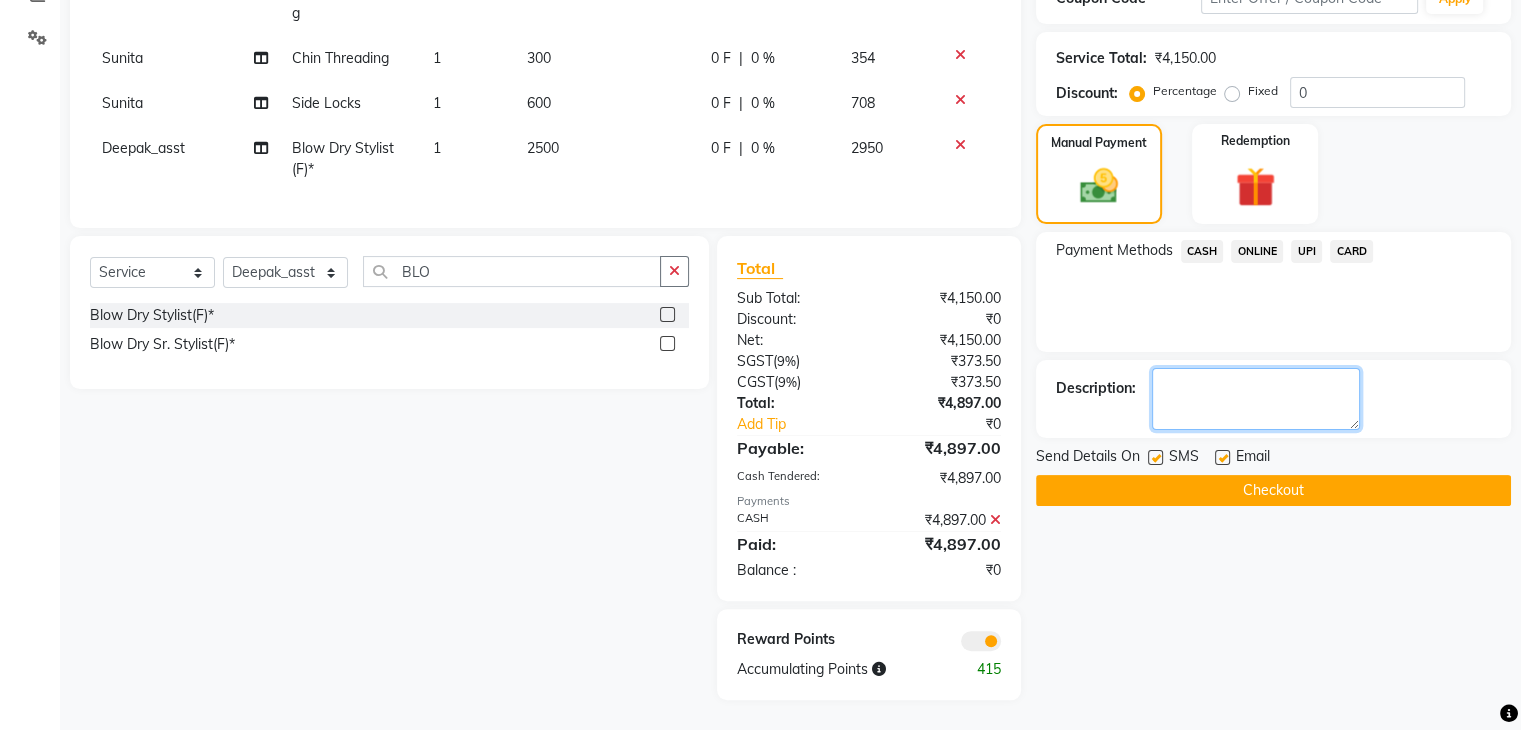 click 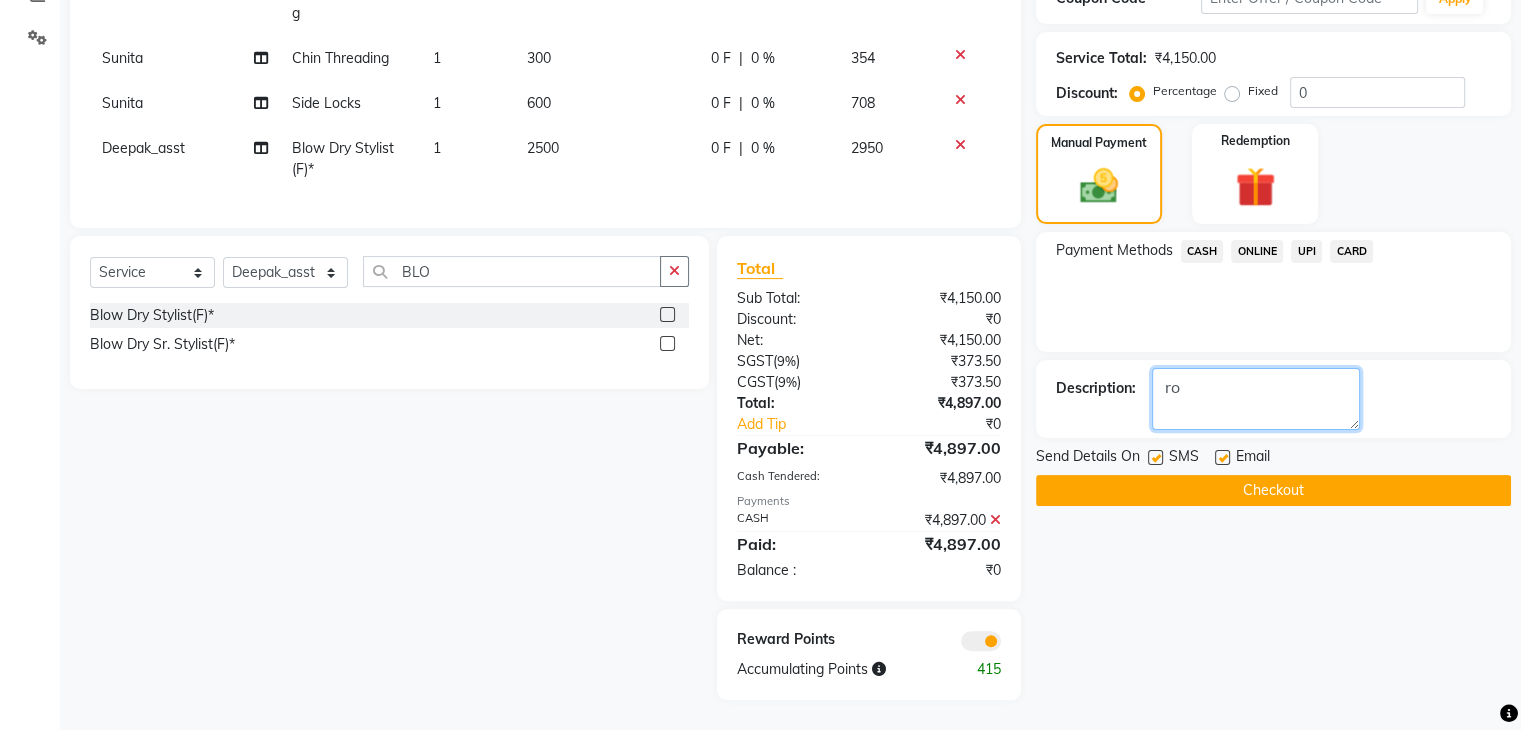 type on "r" 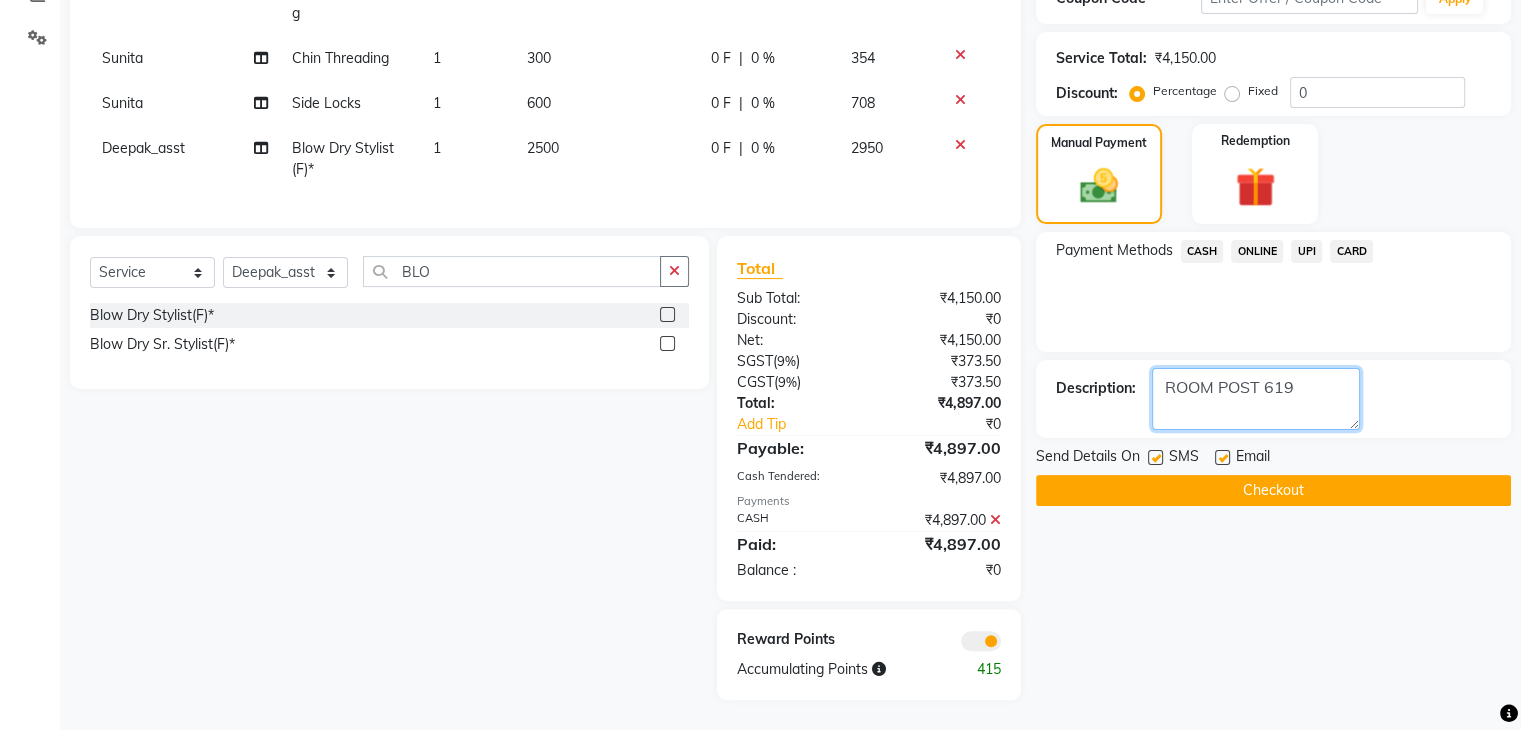 type on "ROOM POST 619" 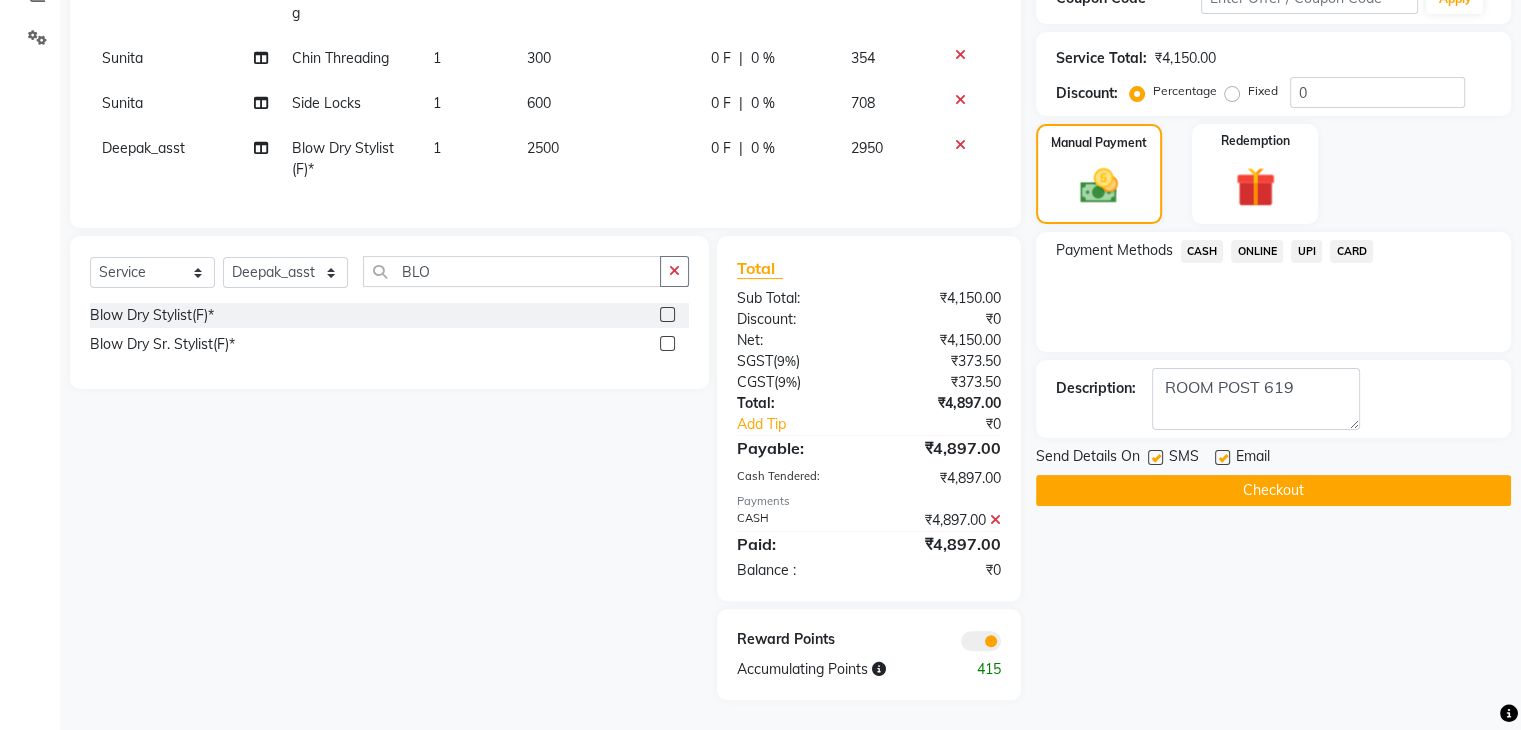 click on "Checkout" 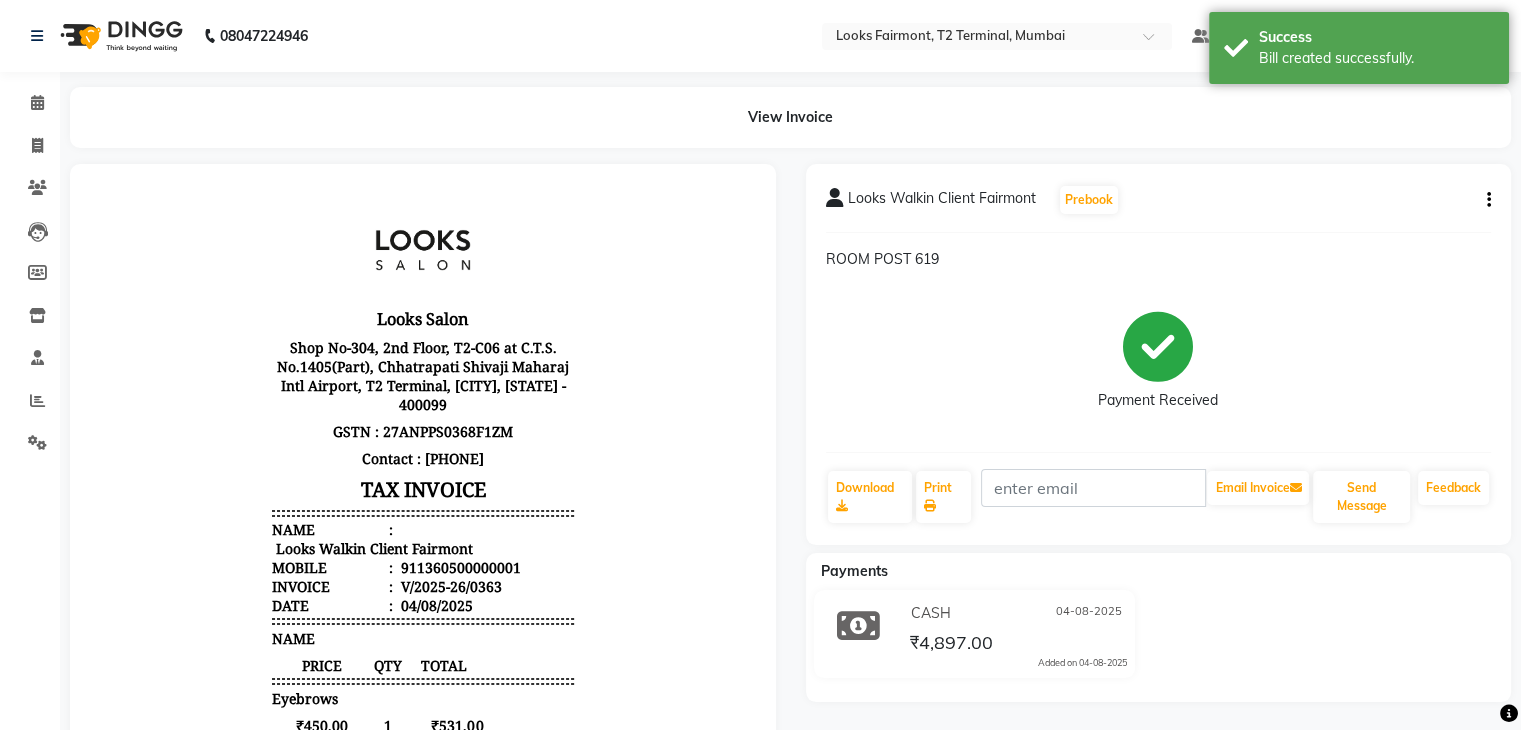 scroll, scrollTop: 0, scrollLeft: 0, axis: both 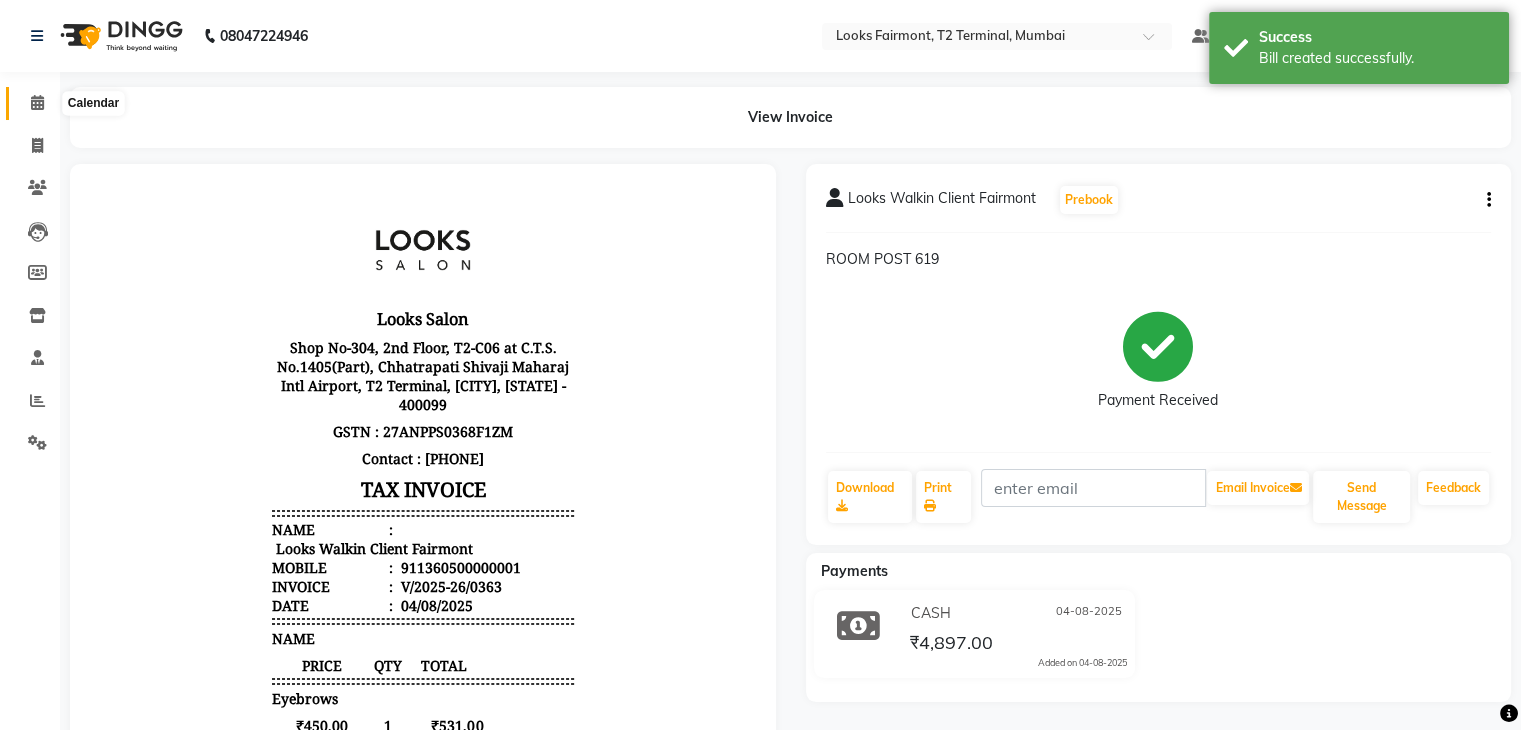 click 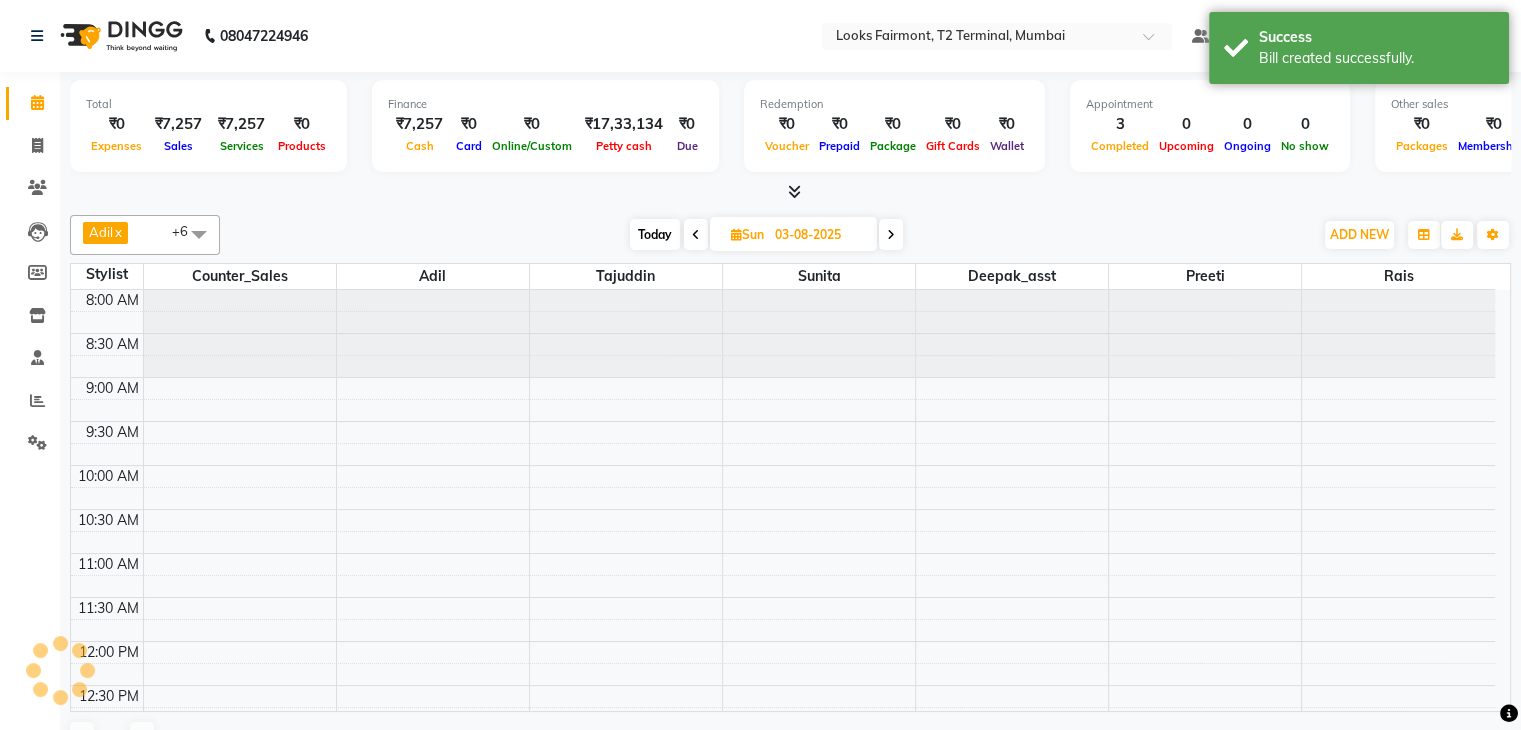 scroll, scrollTop: 436, scrollLeft: 0, axis: vertical 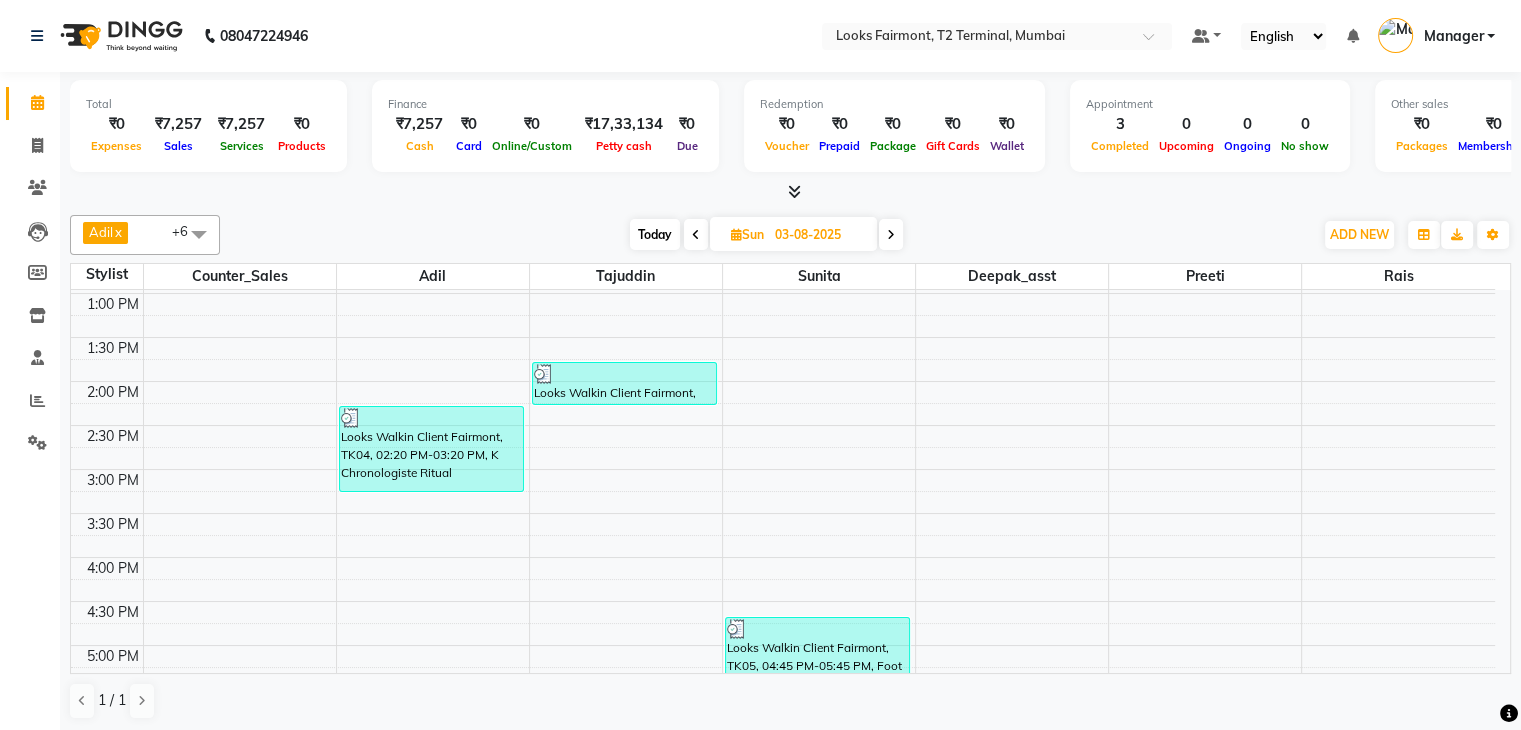 click at bounding box center [794, 191] 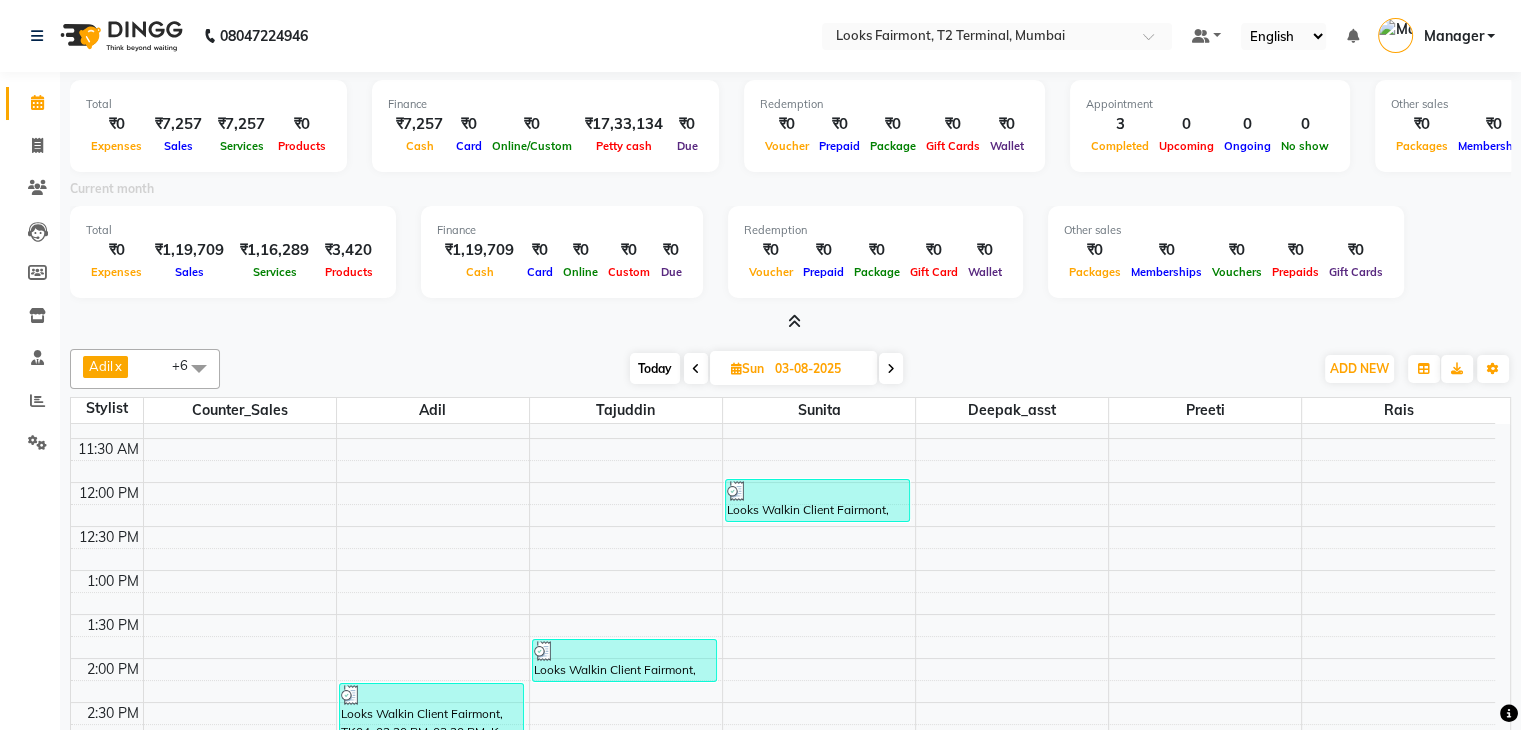 scroll, scrollTop: 276, scrollLeft: 0, axis: vertical 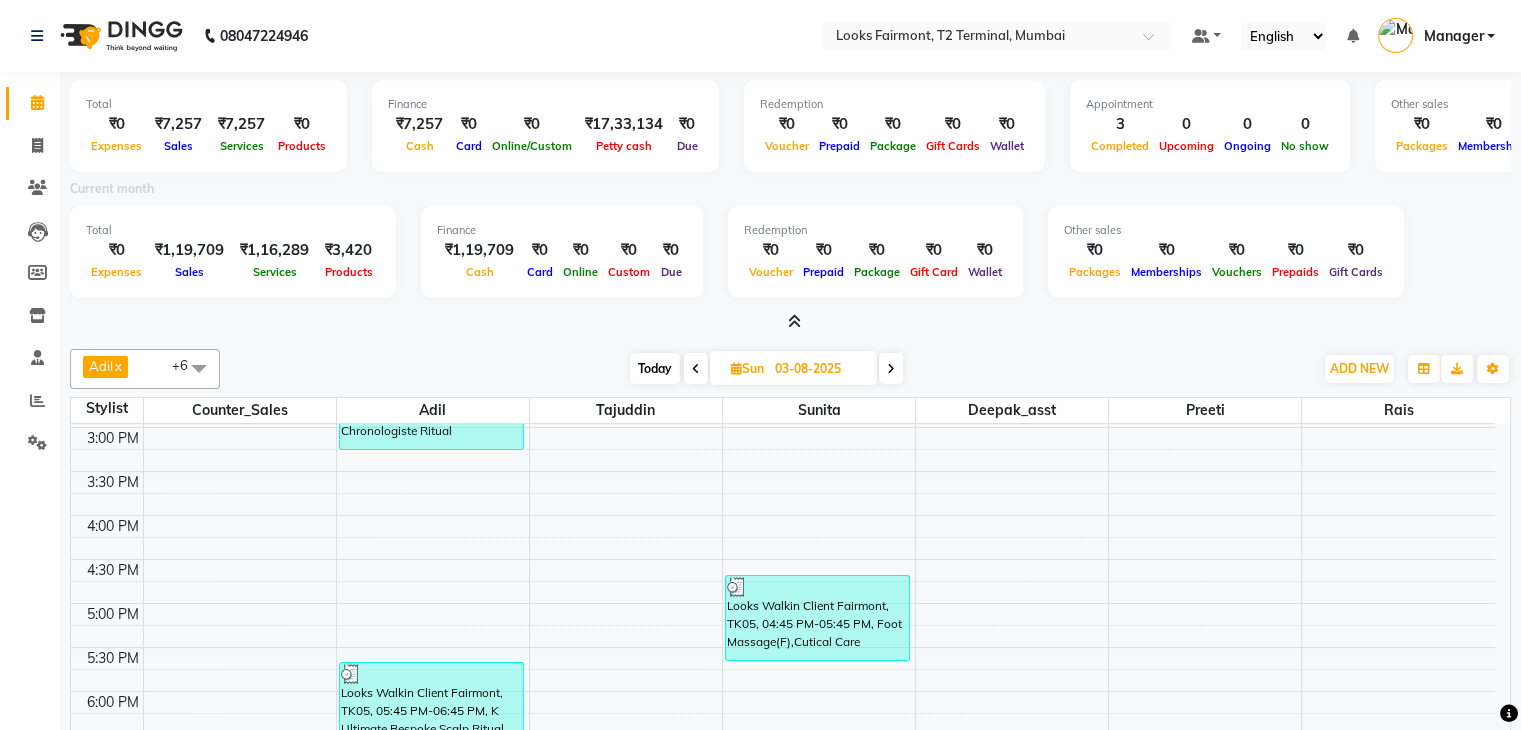 click on "Today" at bounding box center (655, 368) 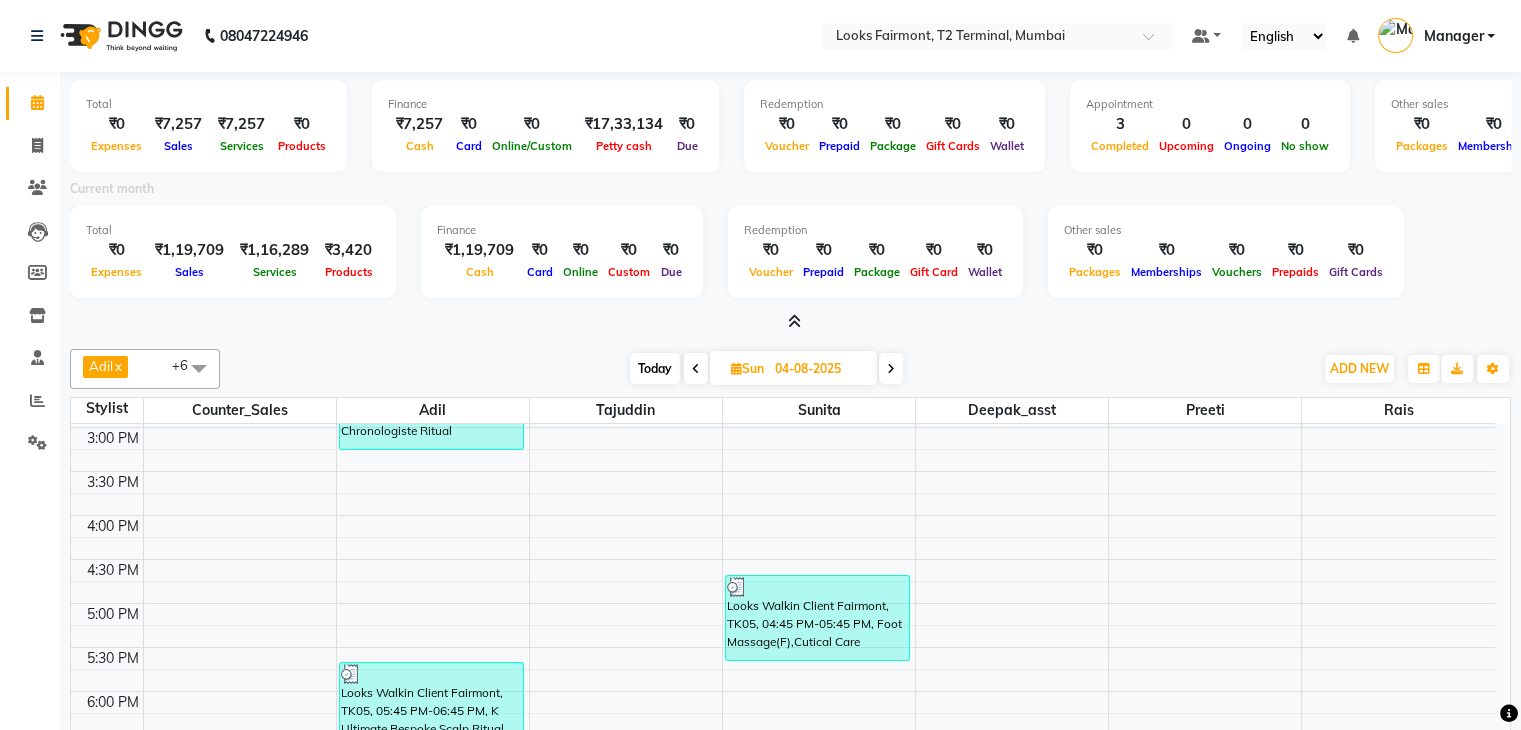 scroll, scrollTop: 436, scrollLeft: 0, axis: vertical 